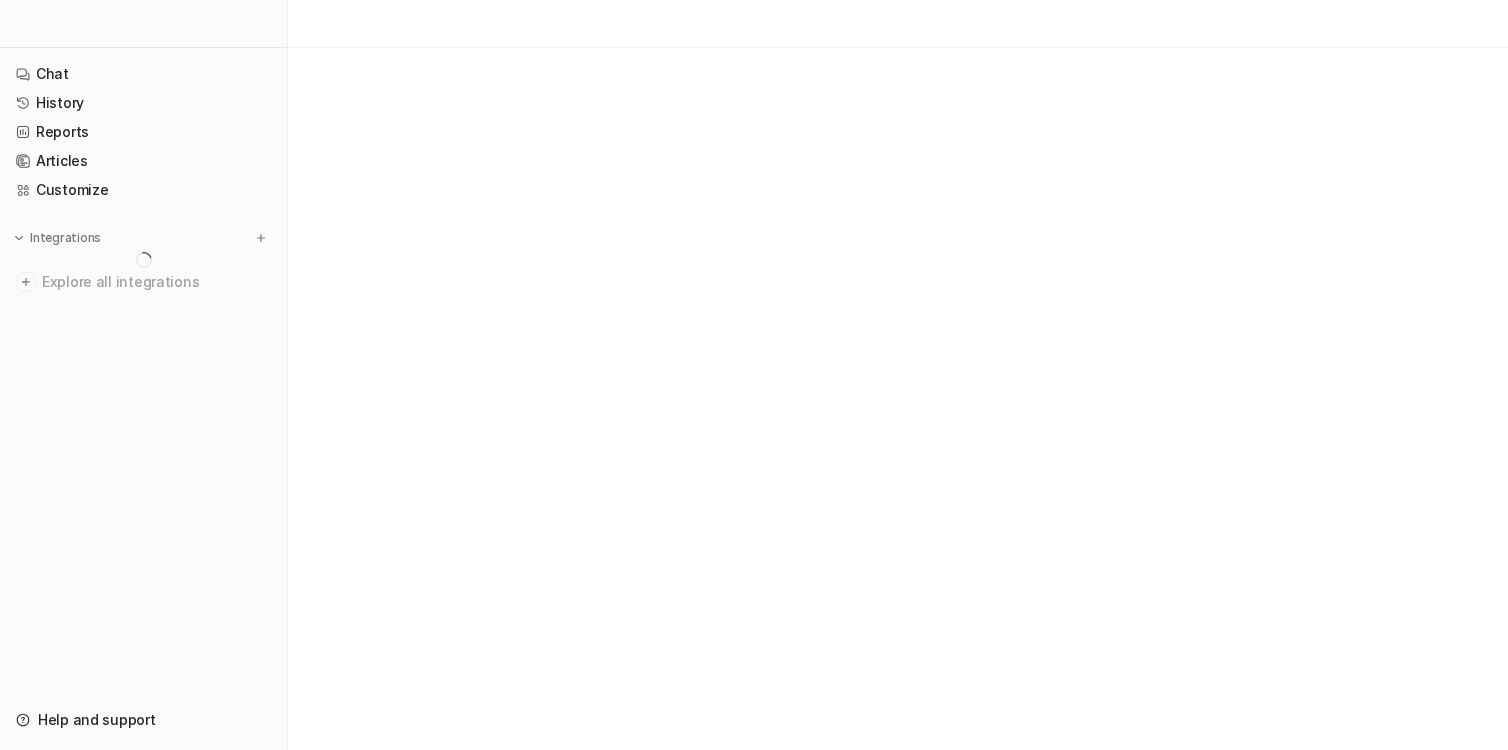 scroll, scrollTop: 0, scrollLeft: 0, axis: both 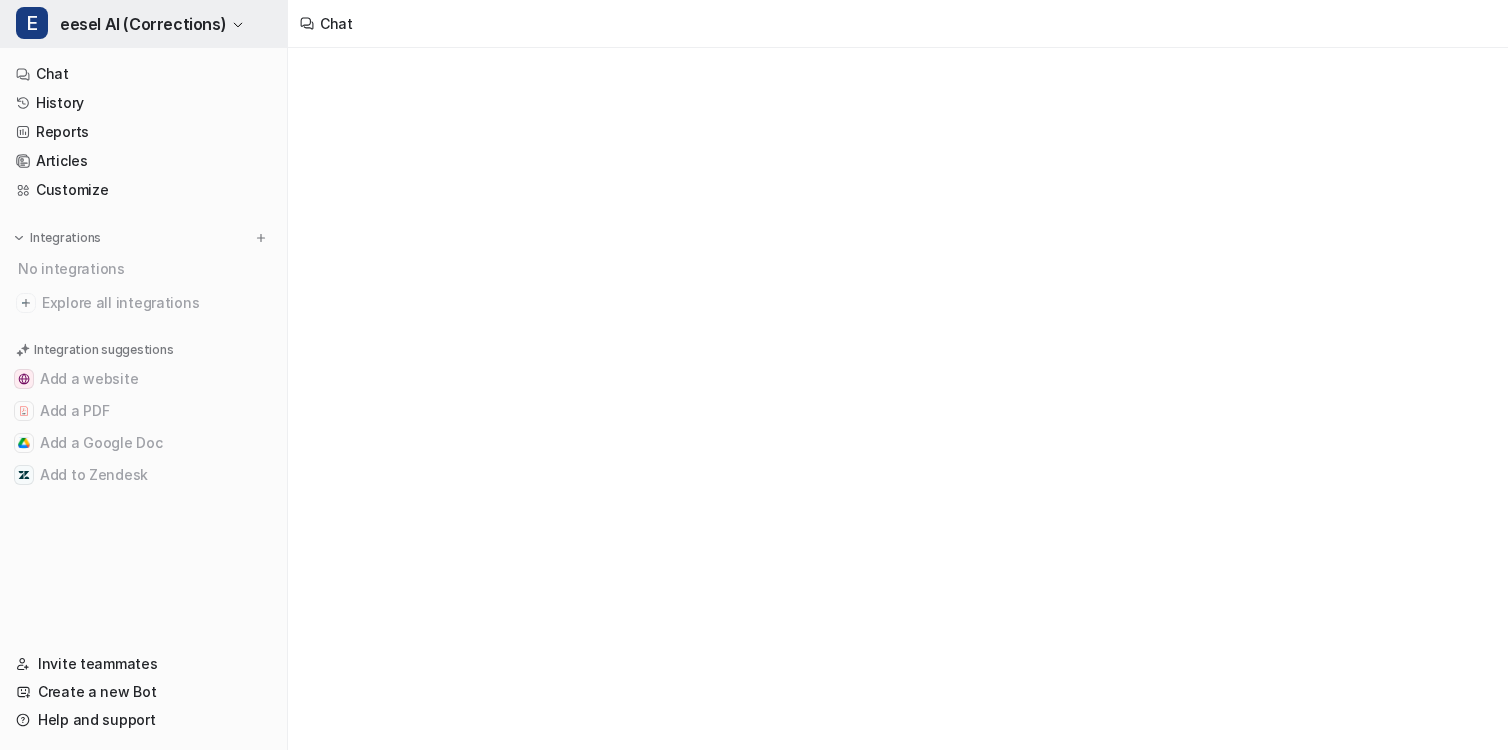 click on "eesel AI (Corrections)" at bounding box center [143, 24] 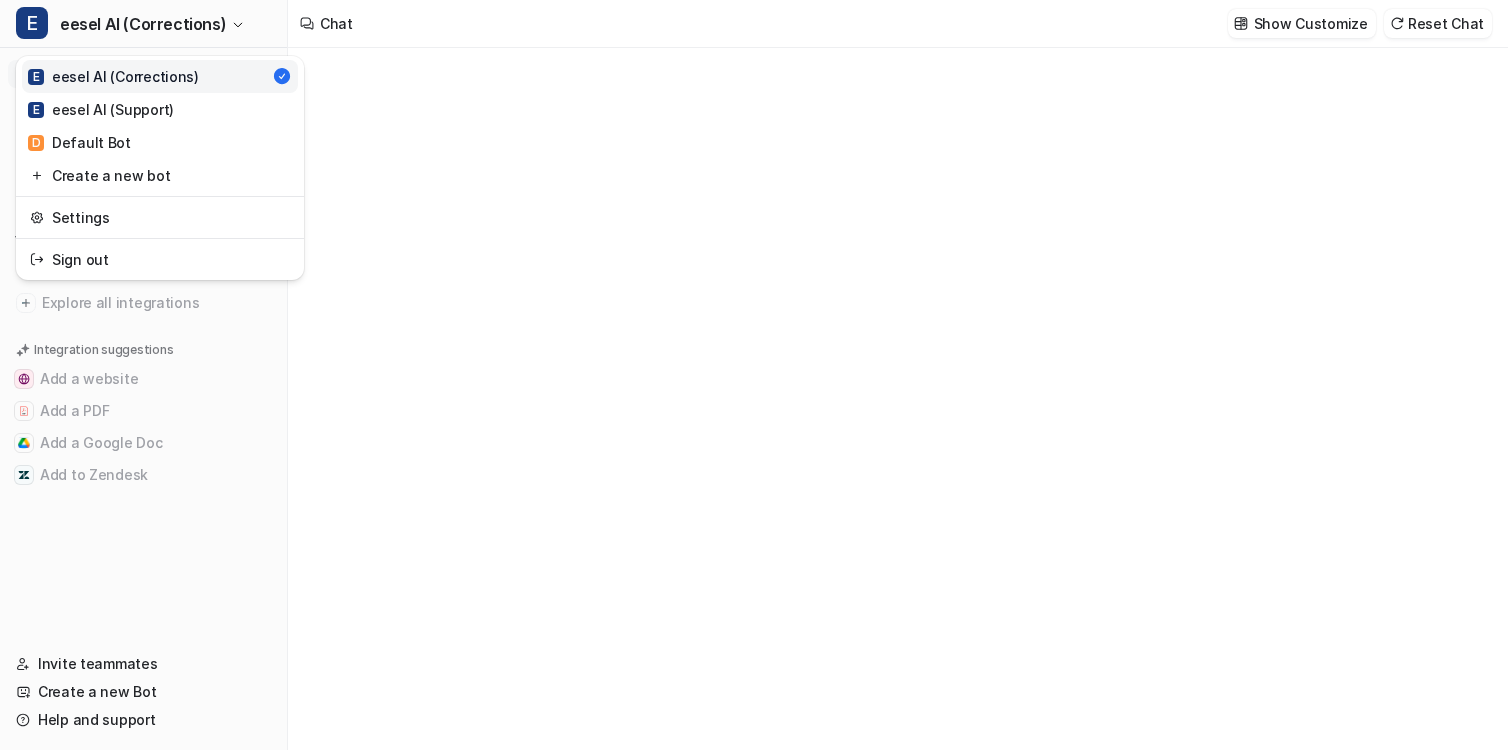 type on "**********" 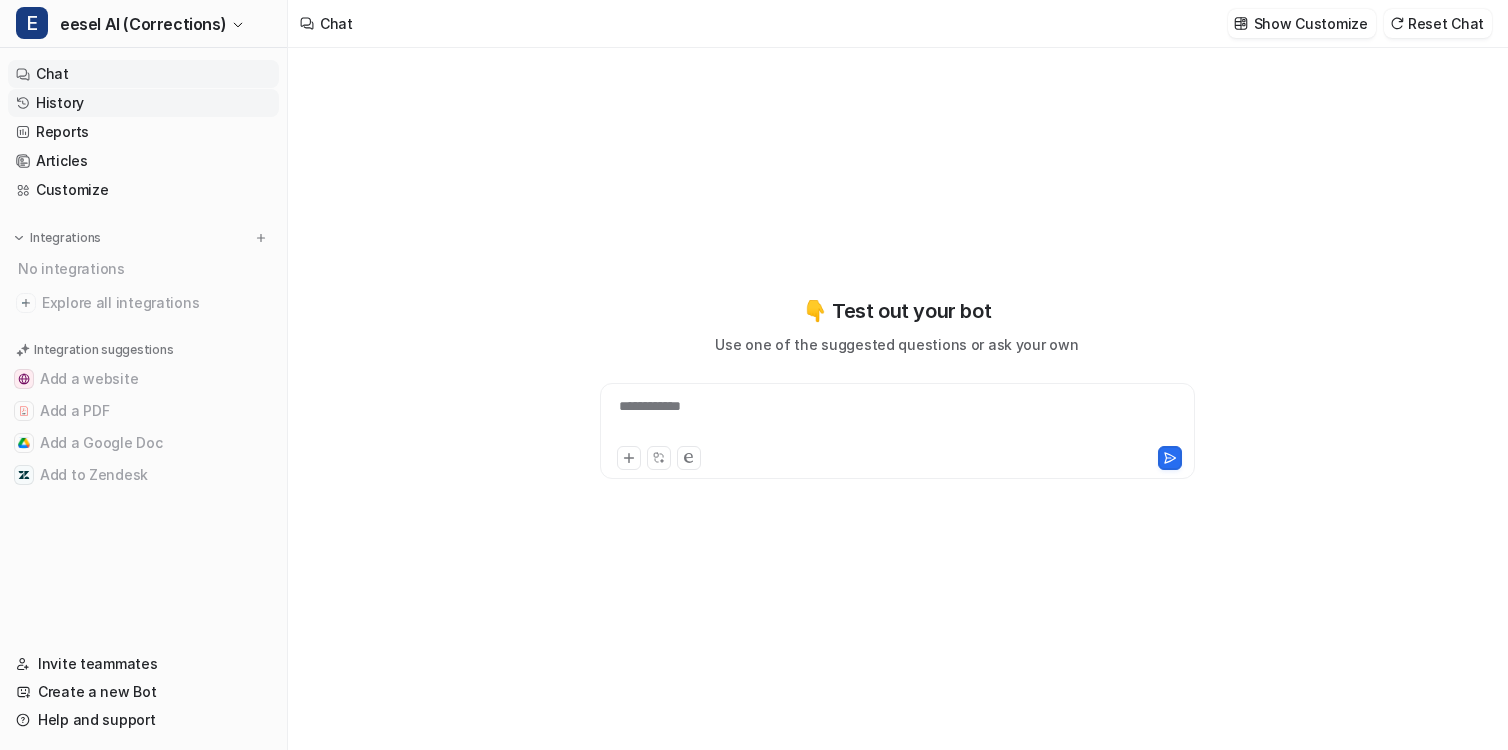 click on "History" at bounding box center (143, 103) 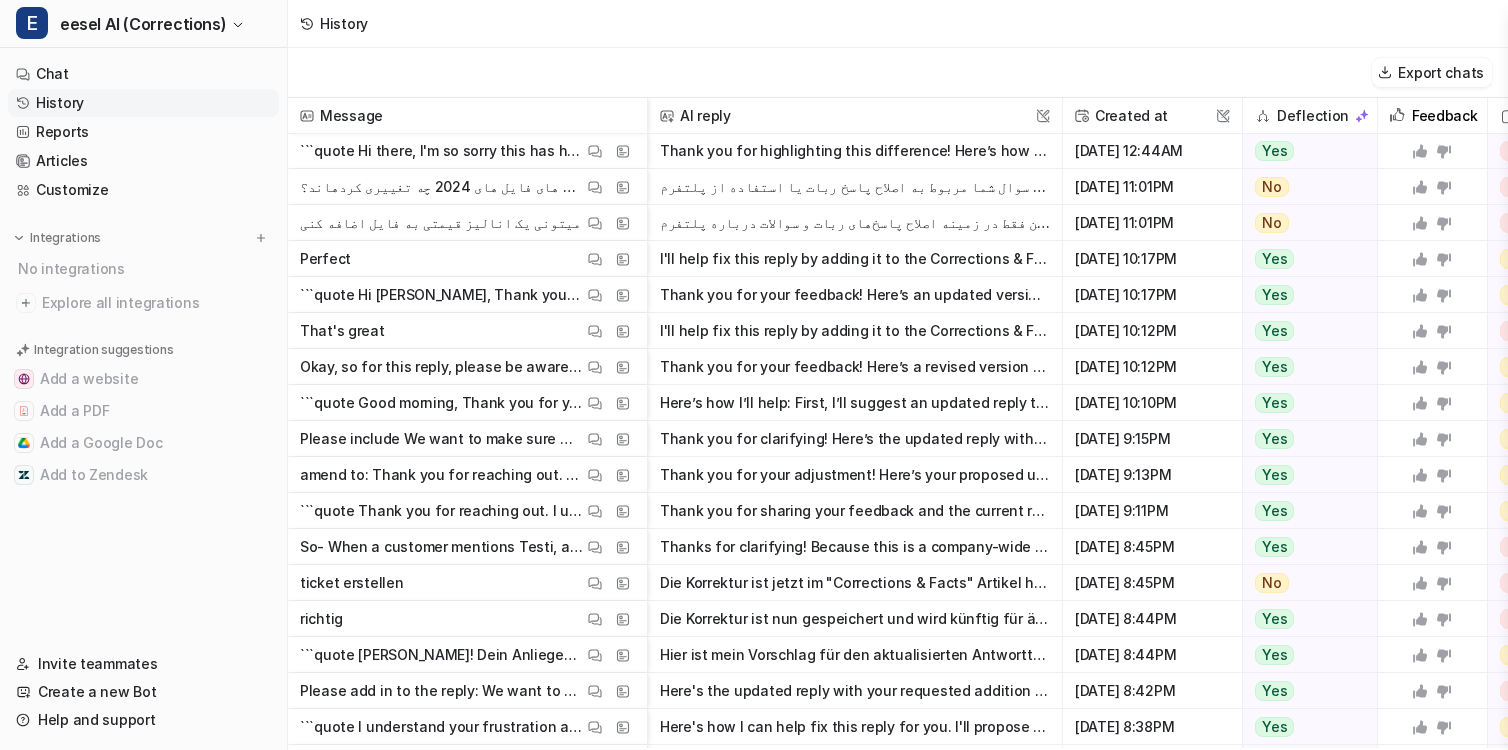 scroll, scrollTop: 2338, scrollLeft: 0, axis: vertical 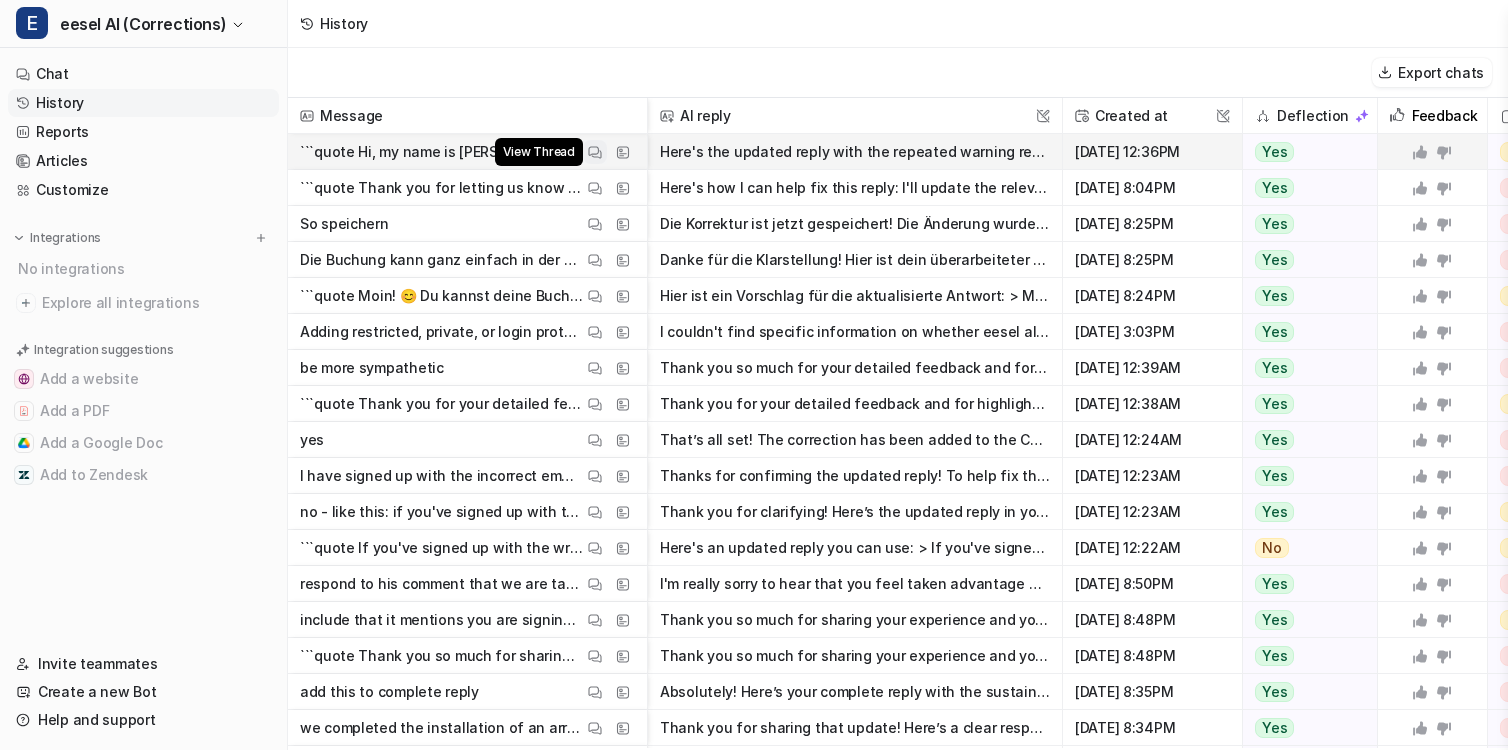 click at bounding box center [595, 152] 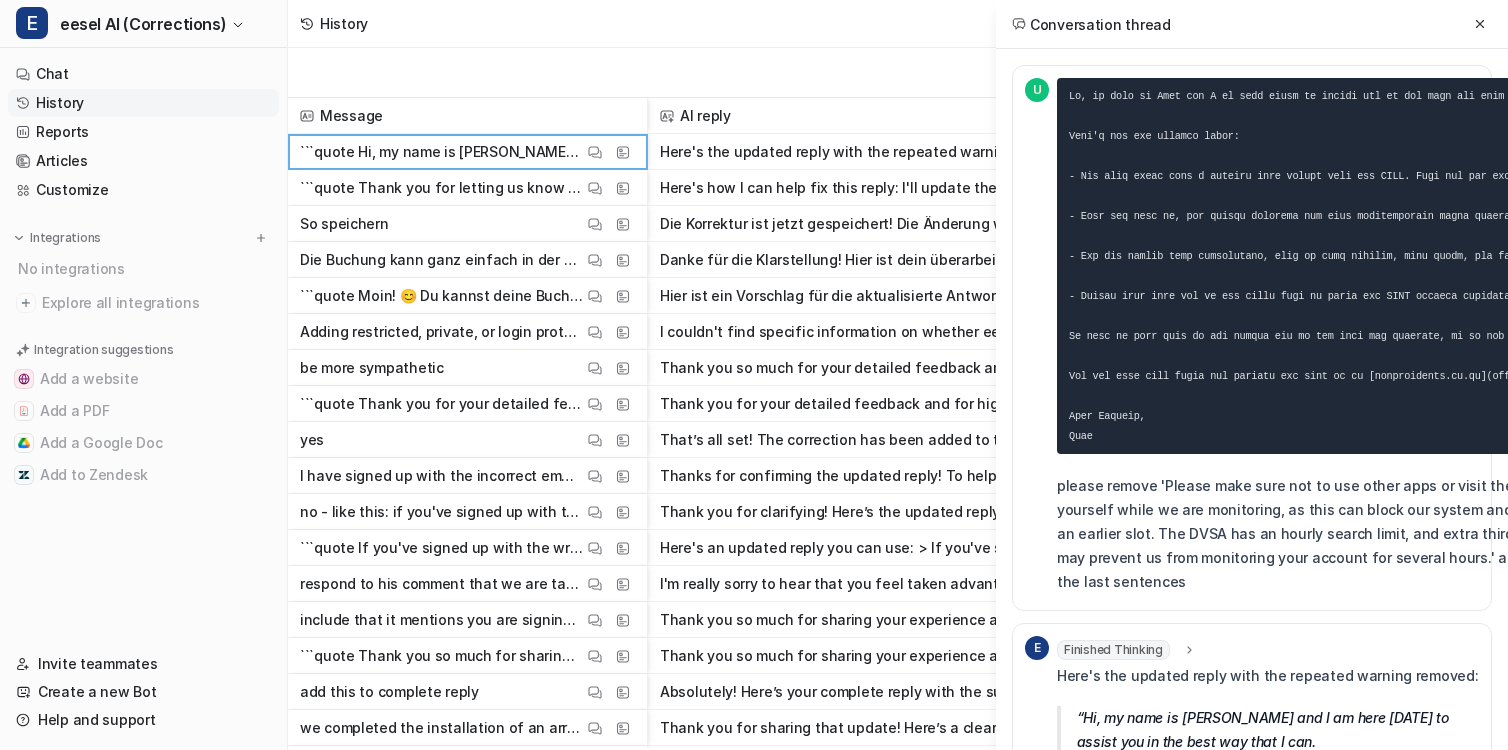 scroll, scrollTop: 3, scrollLeft: 0, axis: vertical 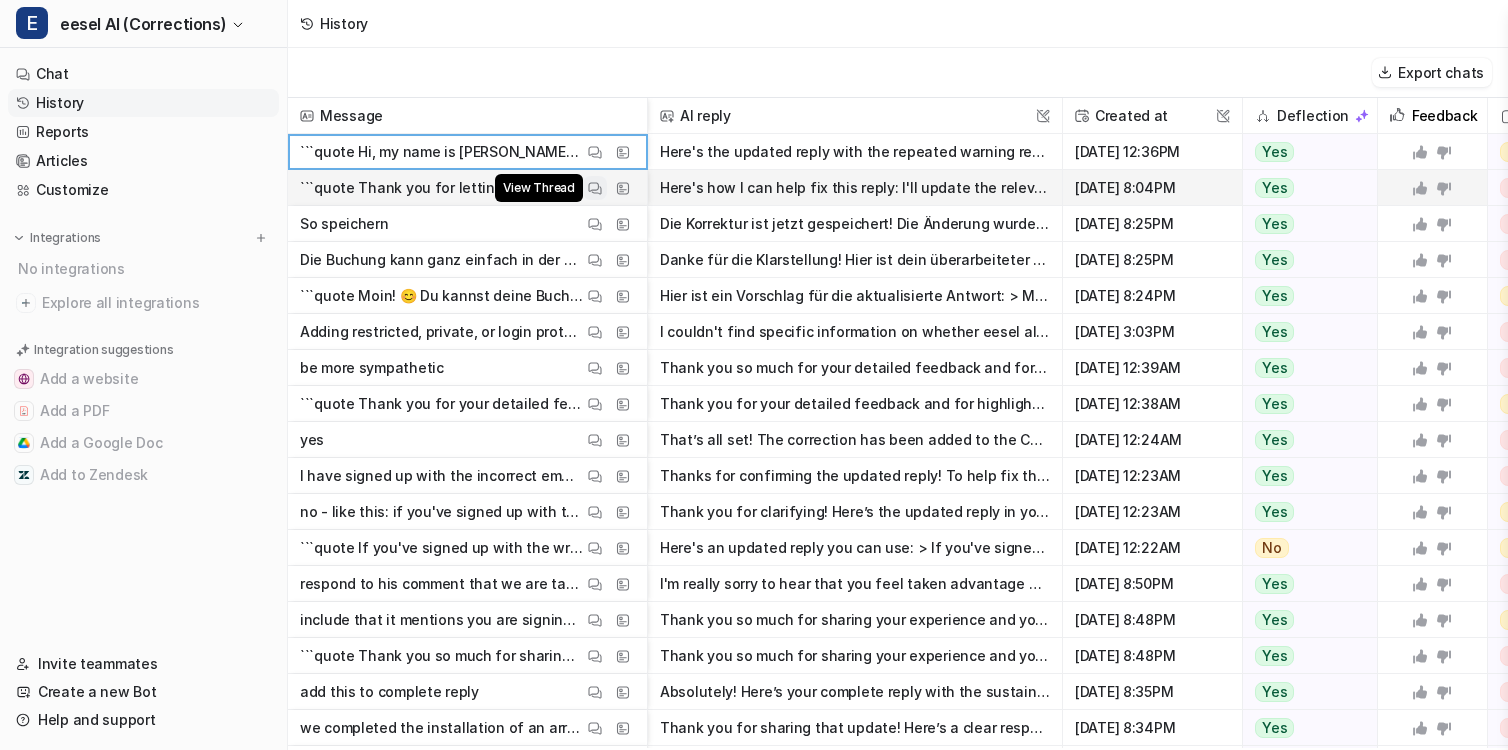 click on "View Thread" at bounding box center (595, 188) 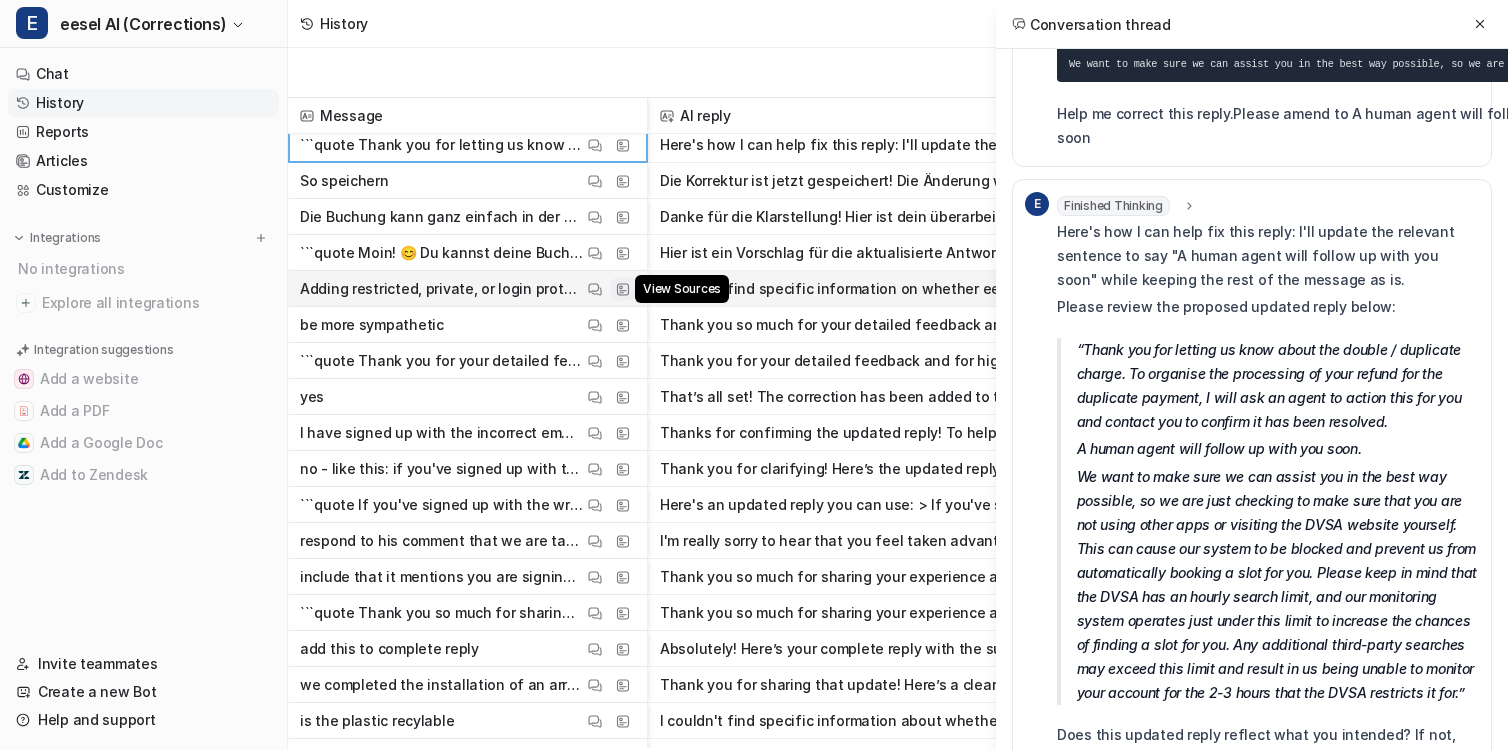scroll, scrollTop: 64, scrollLeft: 0, axis: vertical 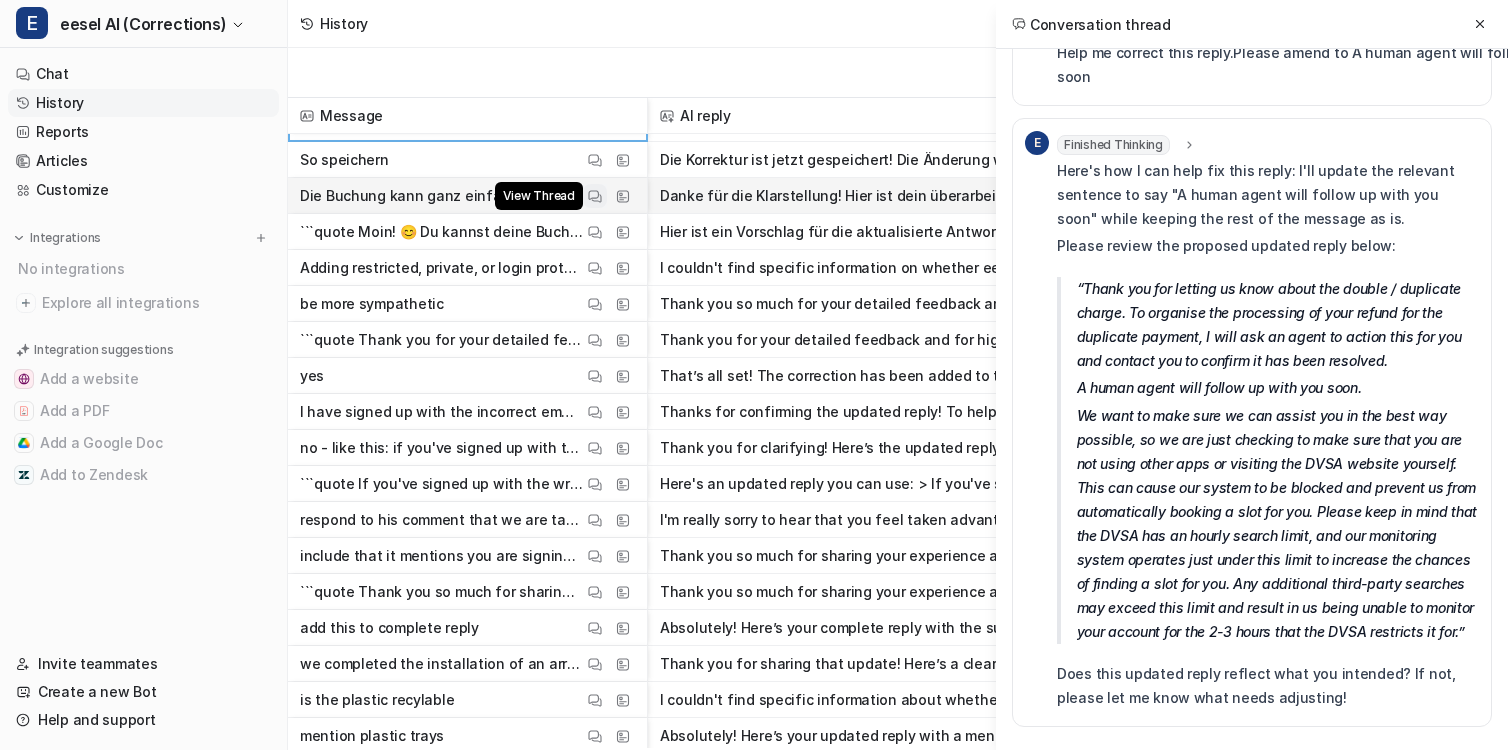 click on "View Thread" at bounding box center [595, 196] 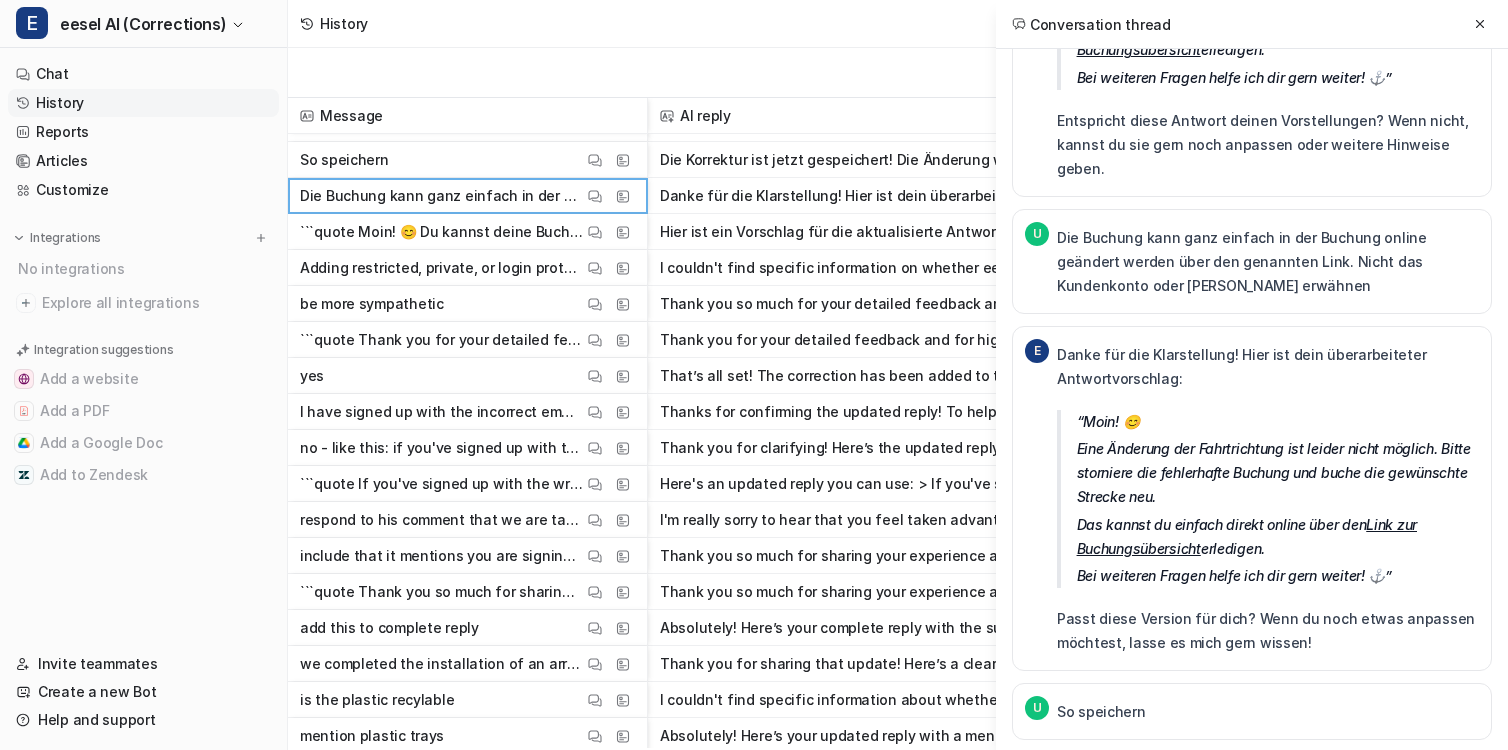 scroll, scrollTop: 2462, scrollLeft: 0, axis: vertical 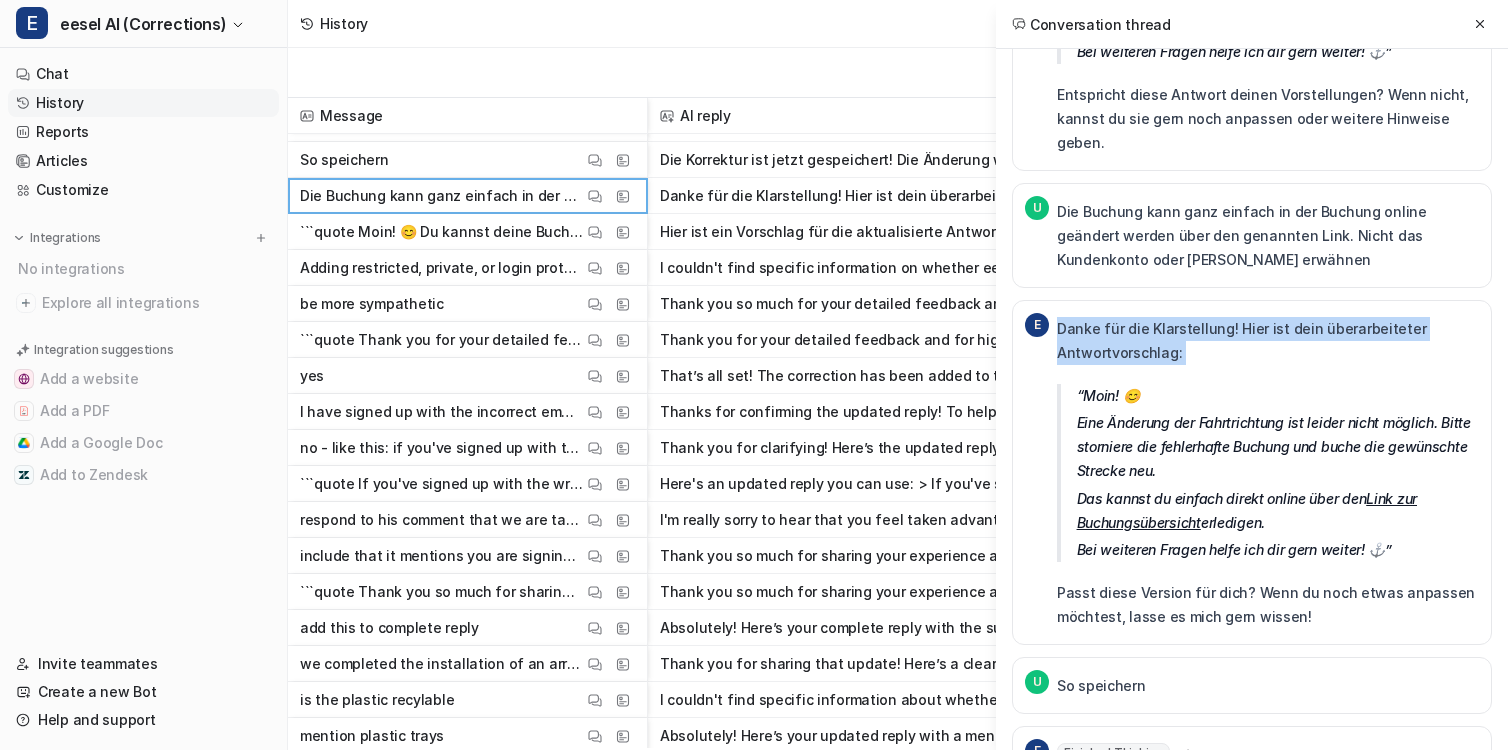 drag, startPoint x: 1208, startPoint y: 246, endPoint x: 1208, endPoint y: 193, distance: 53 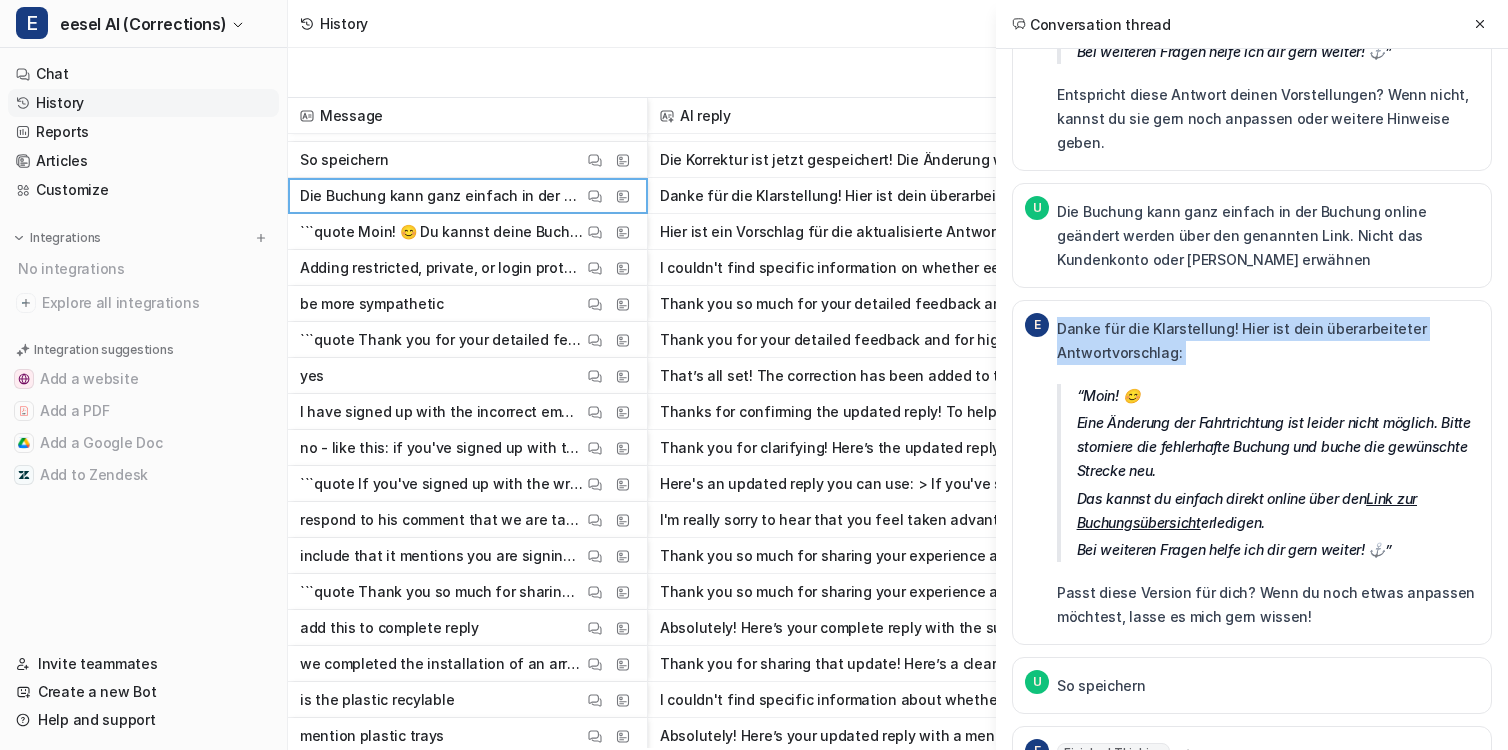 click on "Danke für die Klarstellung! Hier ist dein überarbeiteter Antwortvorschlag:" at bounding box center [1268, 341] 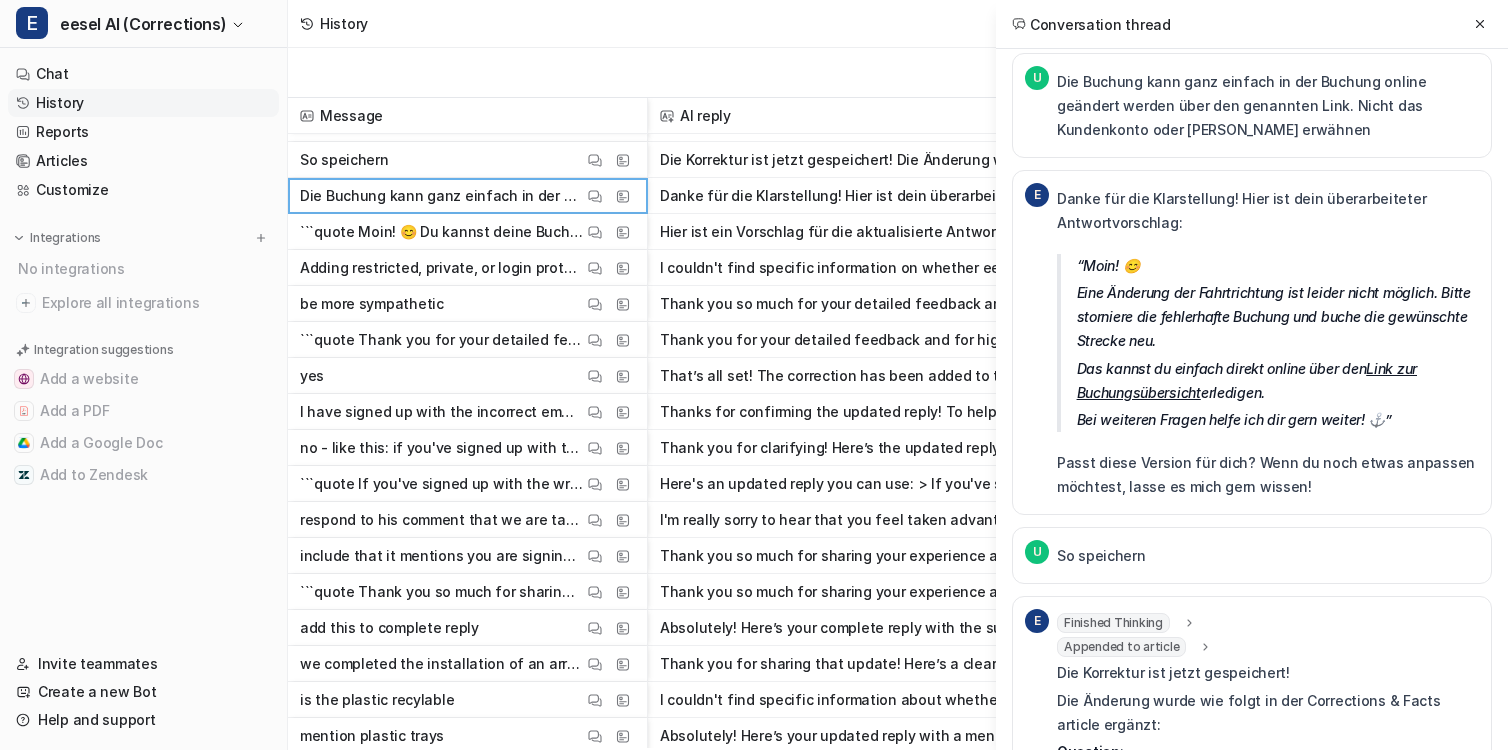 scroll, scrollTop: 2656, scrollLeft: 0, axis: vertical 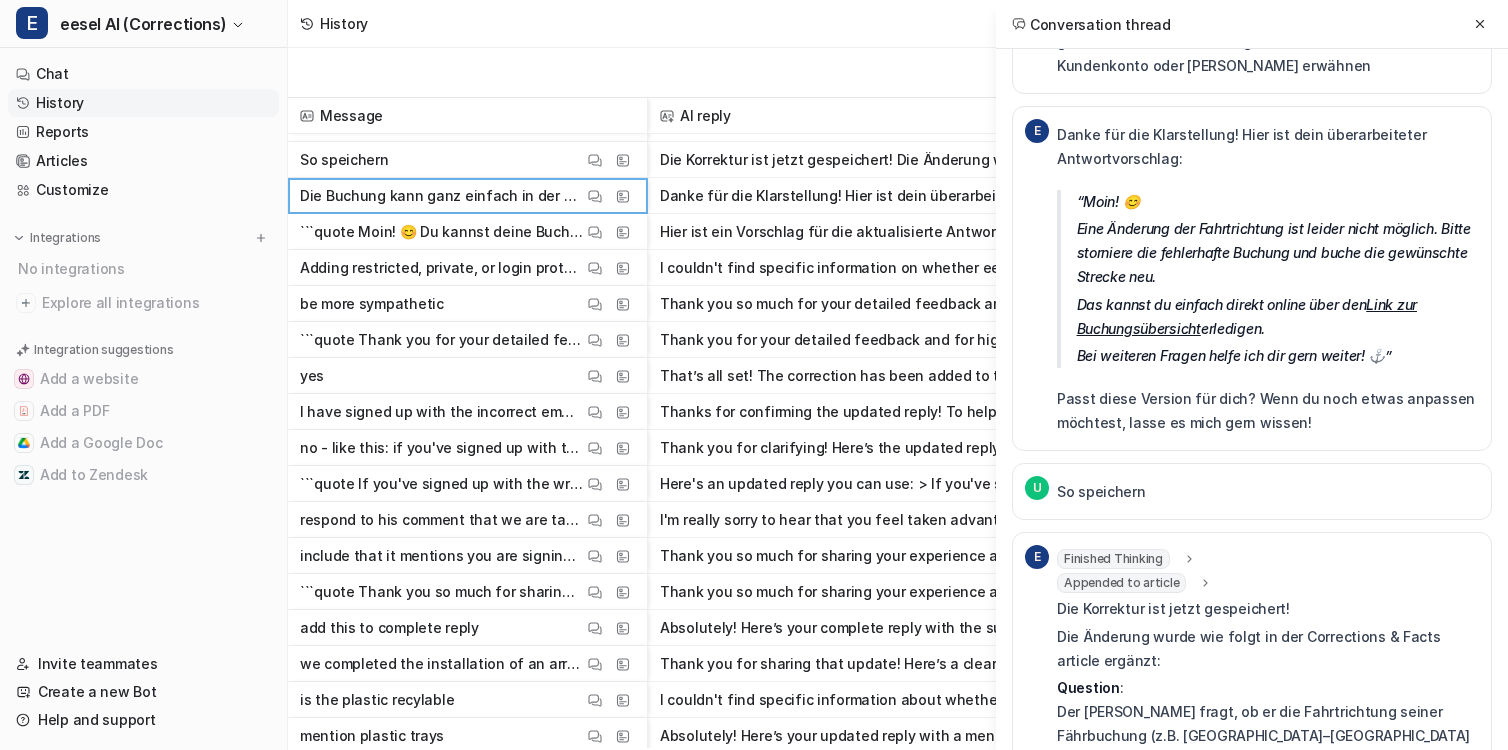 click on "So speichern" at bounding box center [1101, 492] 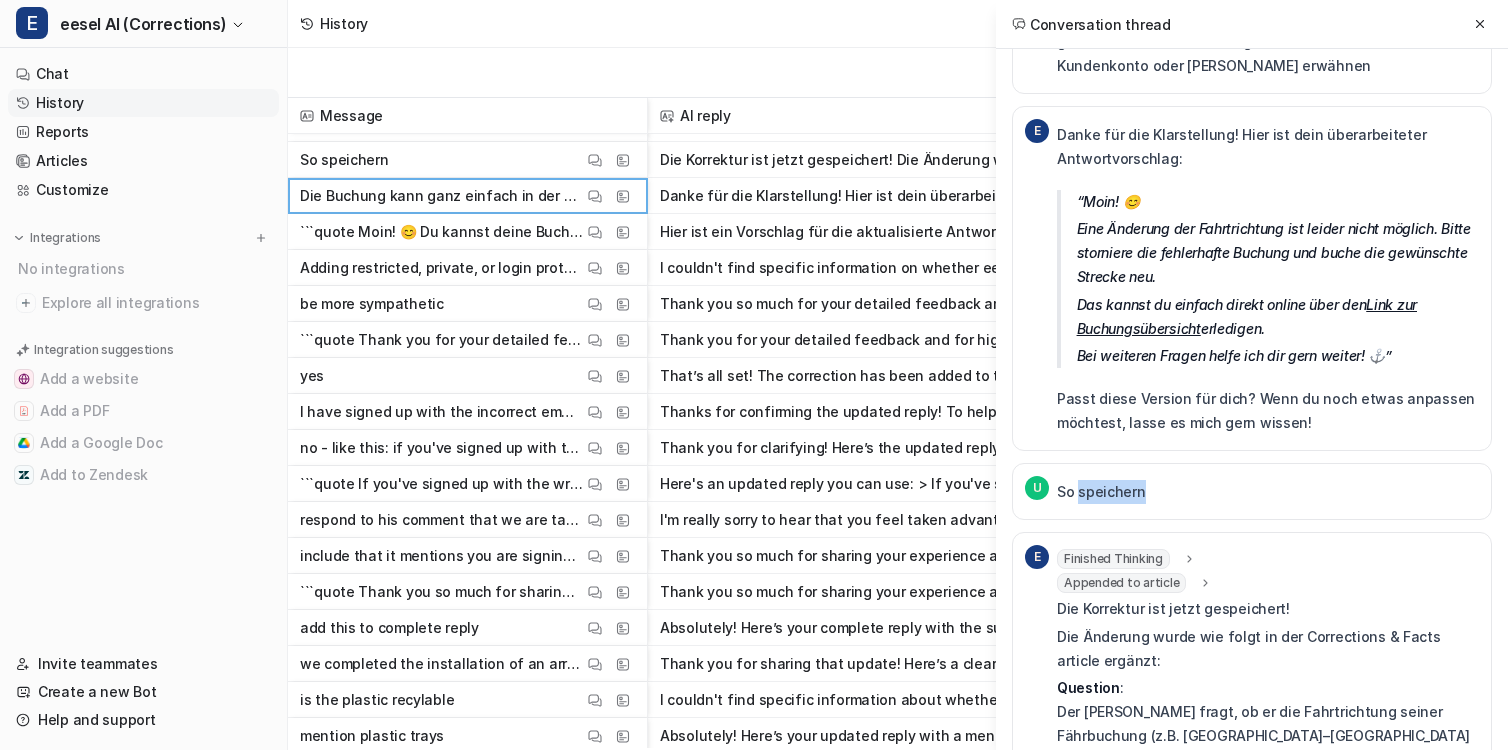 click on "So speichern" at bounding box center [1101, 492] 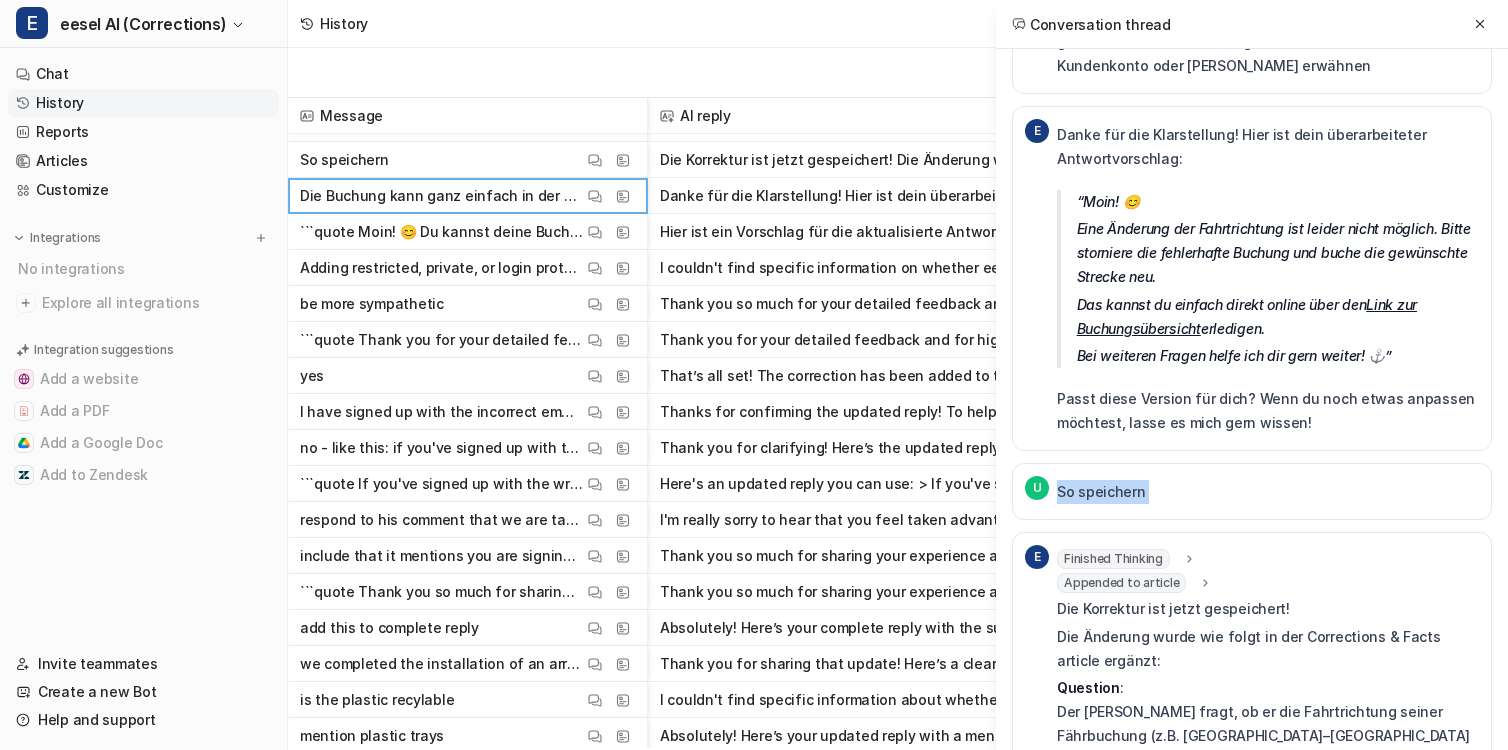 click on "So speichern" at bounding box center [1101, 492] 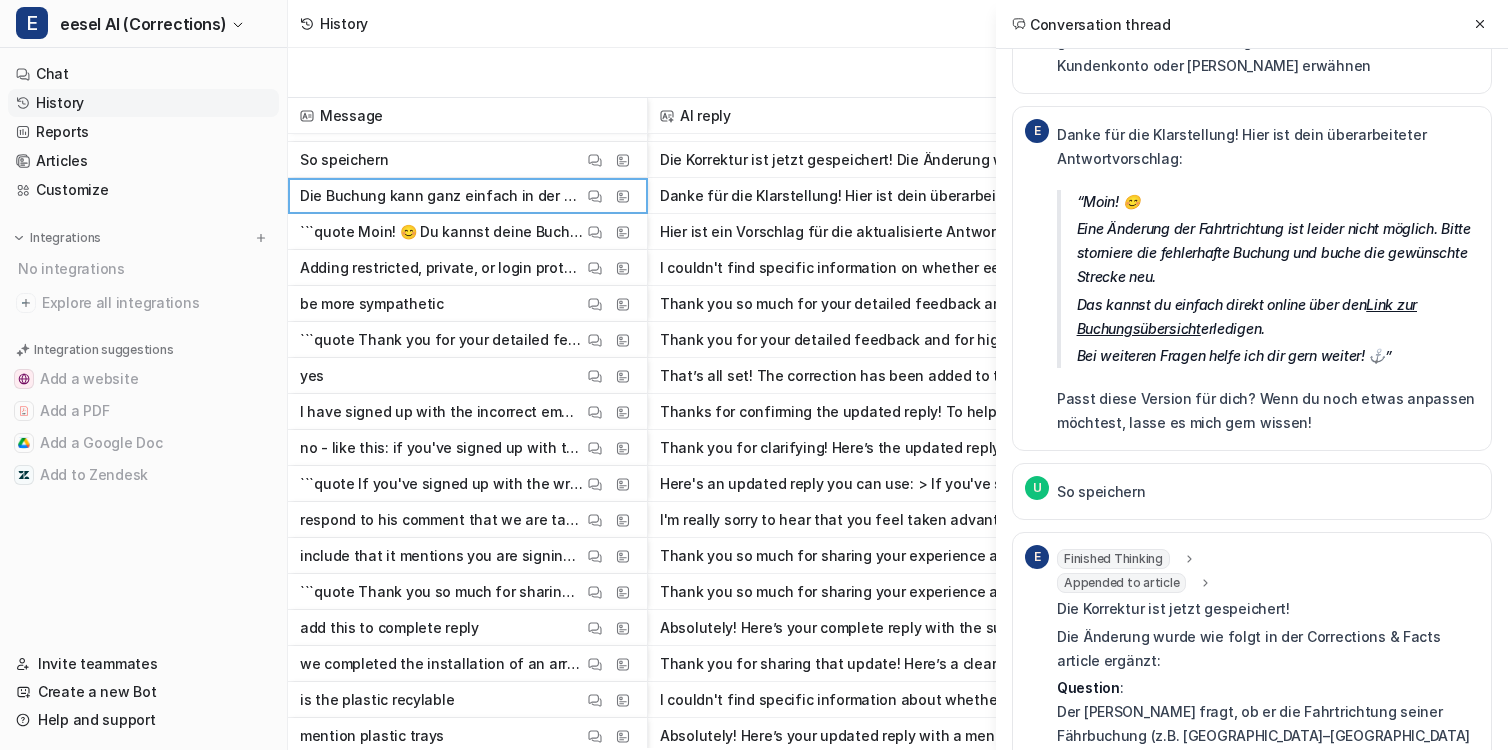 click on "U So speichern" at bounding box center [1252, 491] 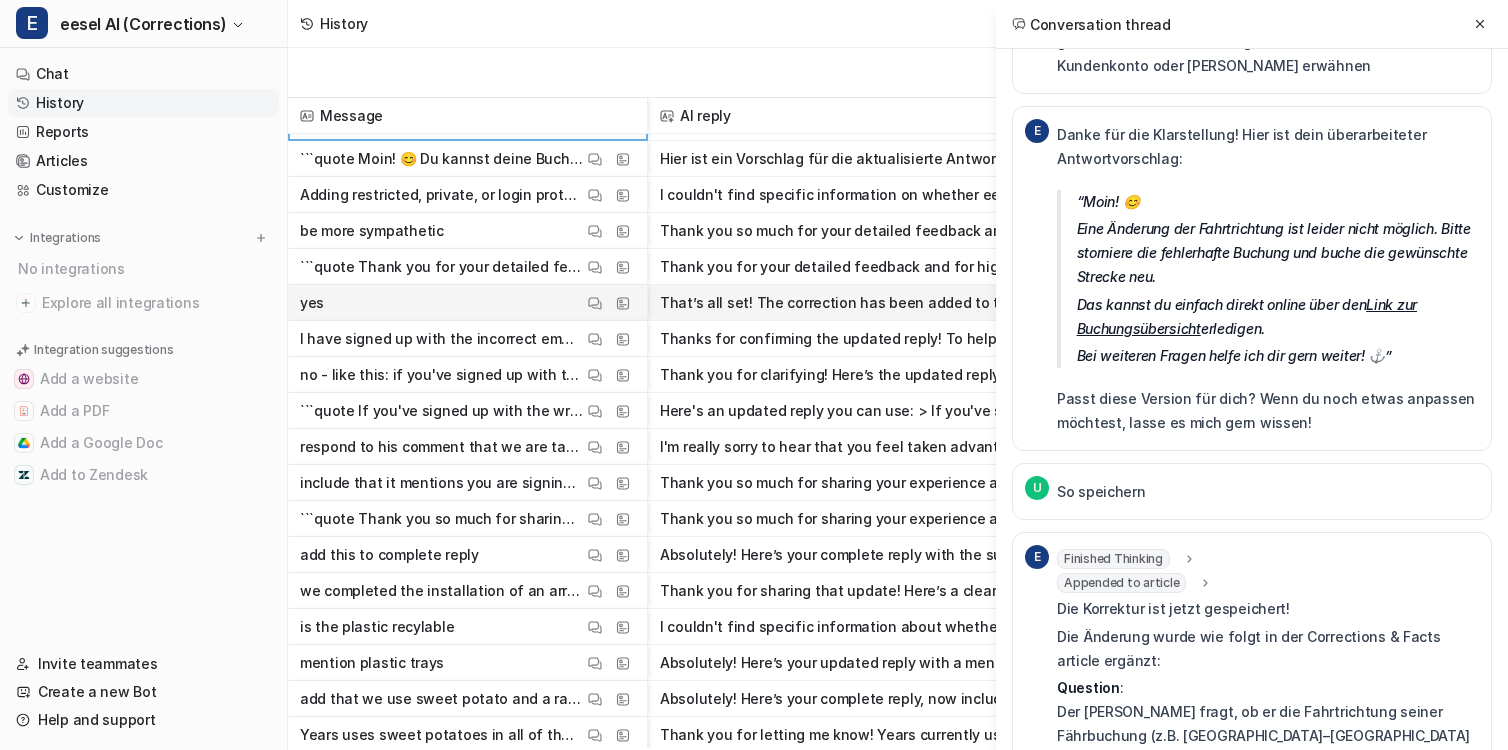 scroll, scrollTop: 141, scrollLeft: 0, axis: vertical 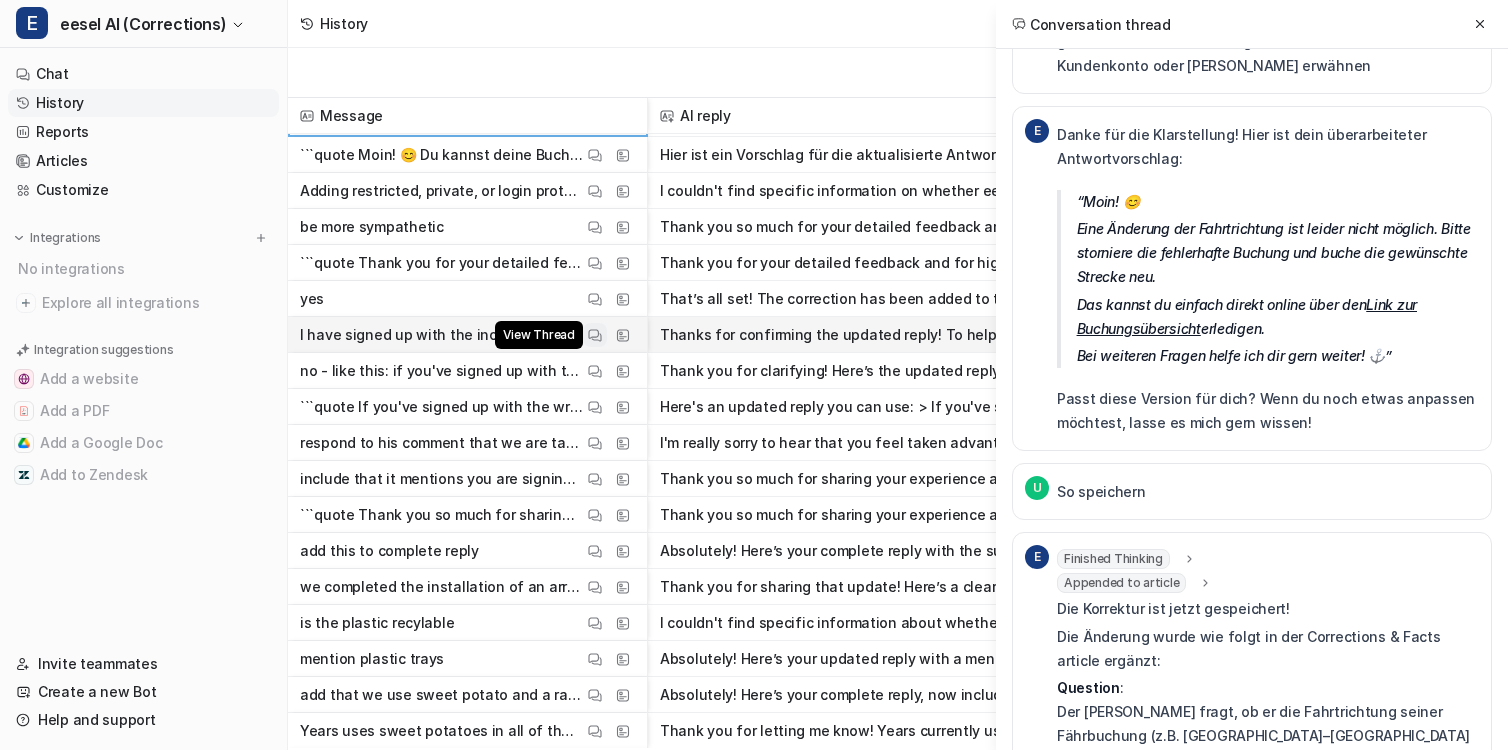 click at bounding box center [595, 335] 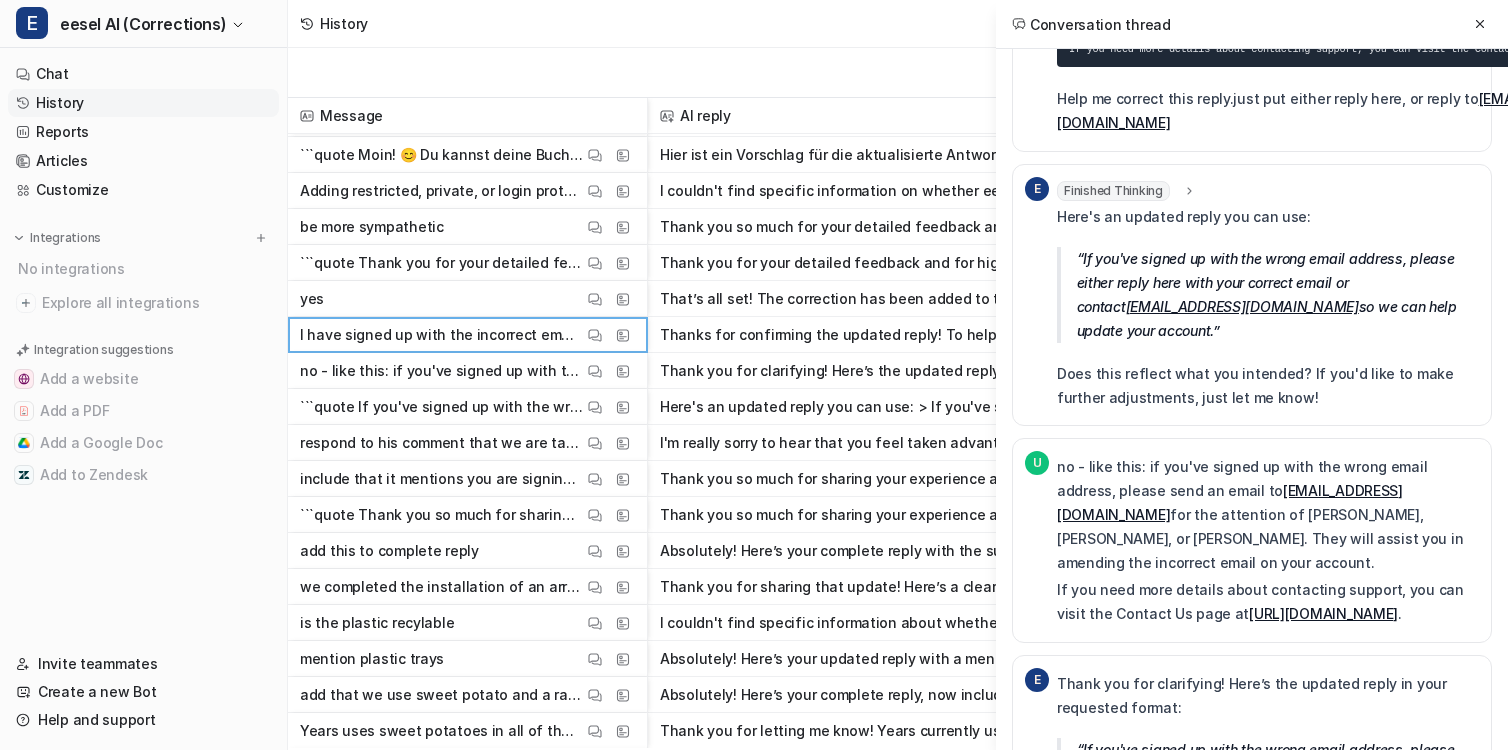 scroll, scrollTop: 118, scrollLeft: 0, axis: vertical 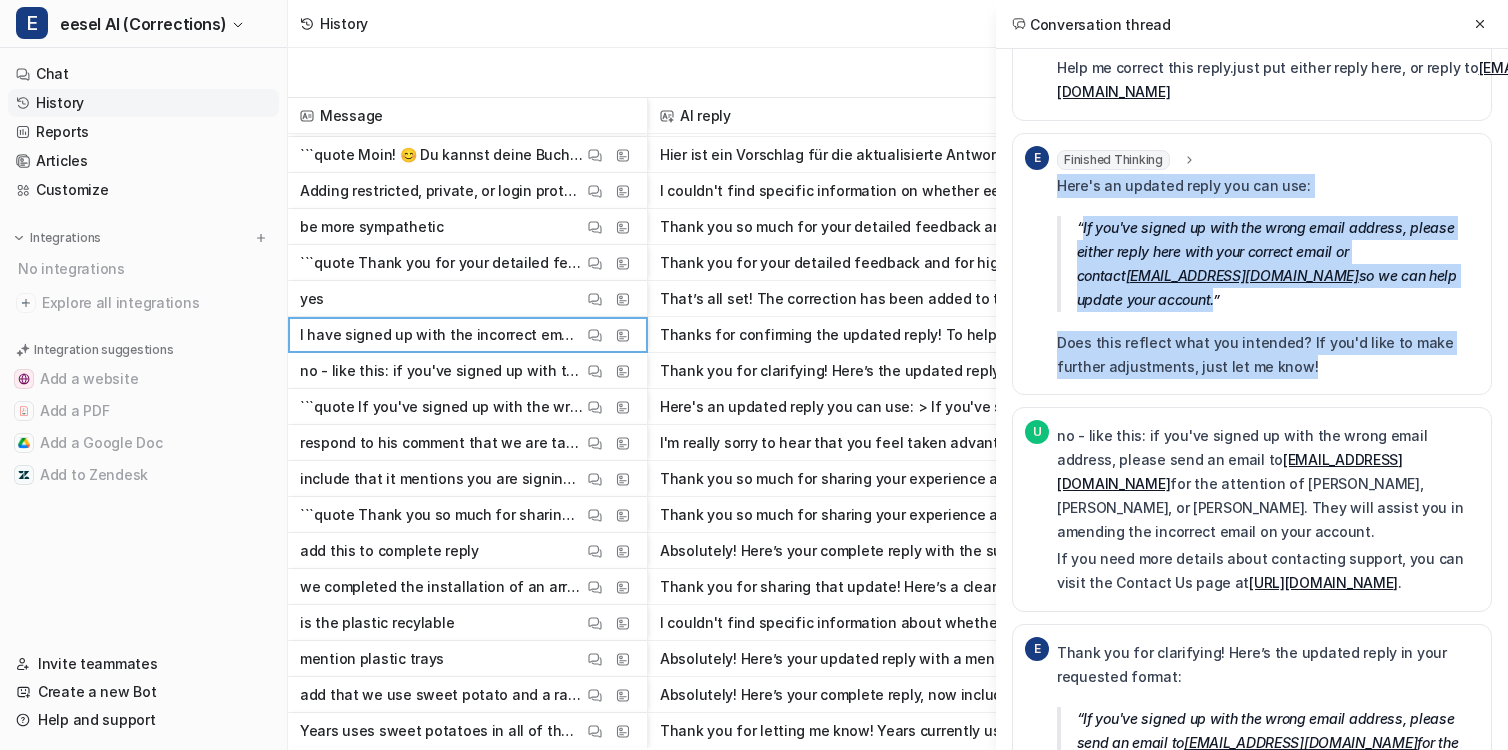drag, startPoint x: 1277, startPoint y: 357, endPoint x: 1275, endPoint y: 144, distance: 213.00938 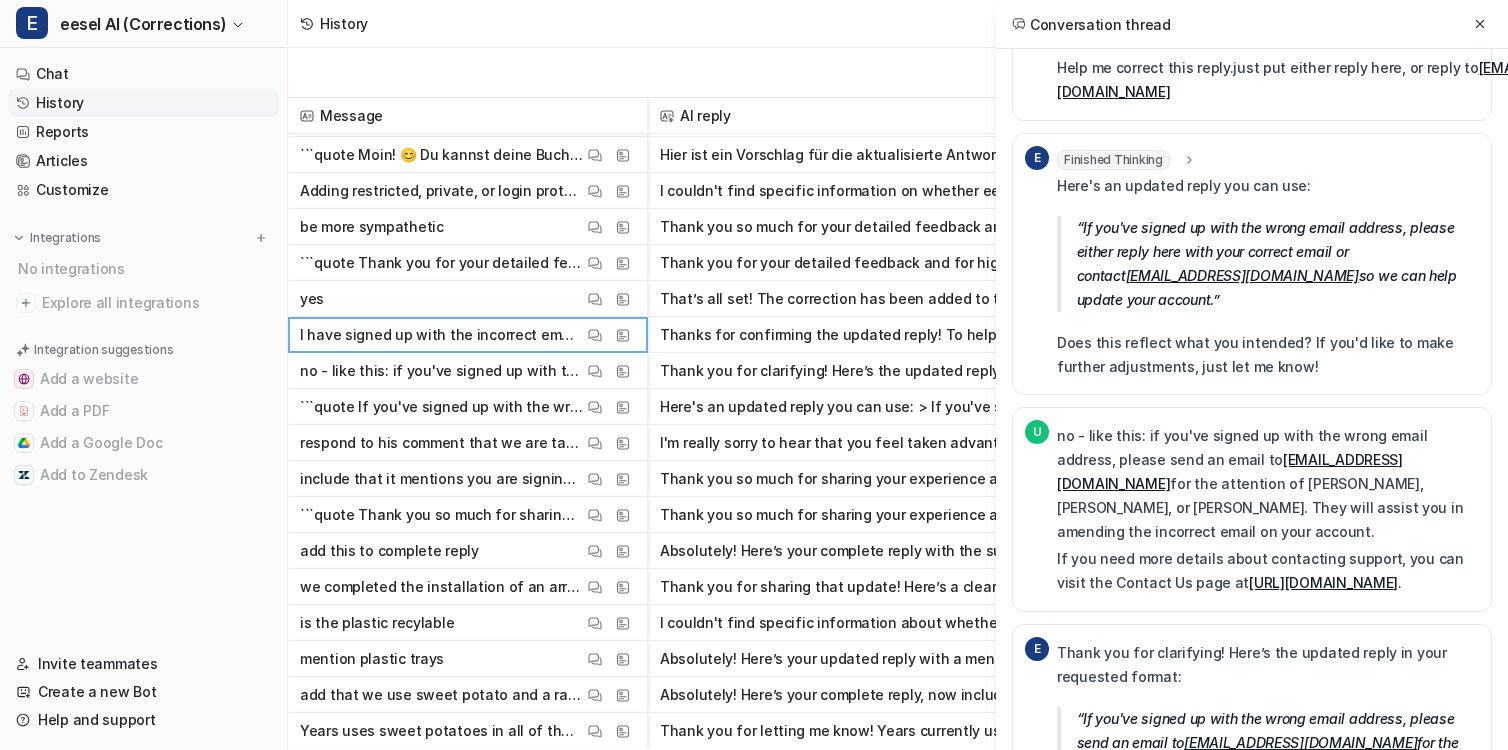 click on "Here's an updated reply you can use:" at bounding box center [1268, 186] 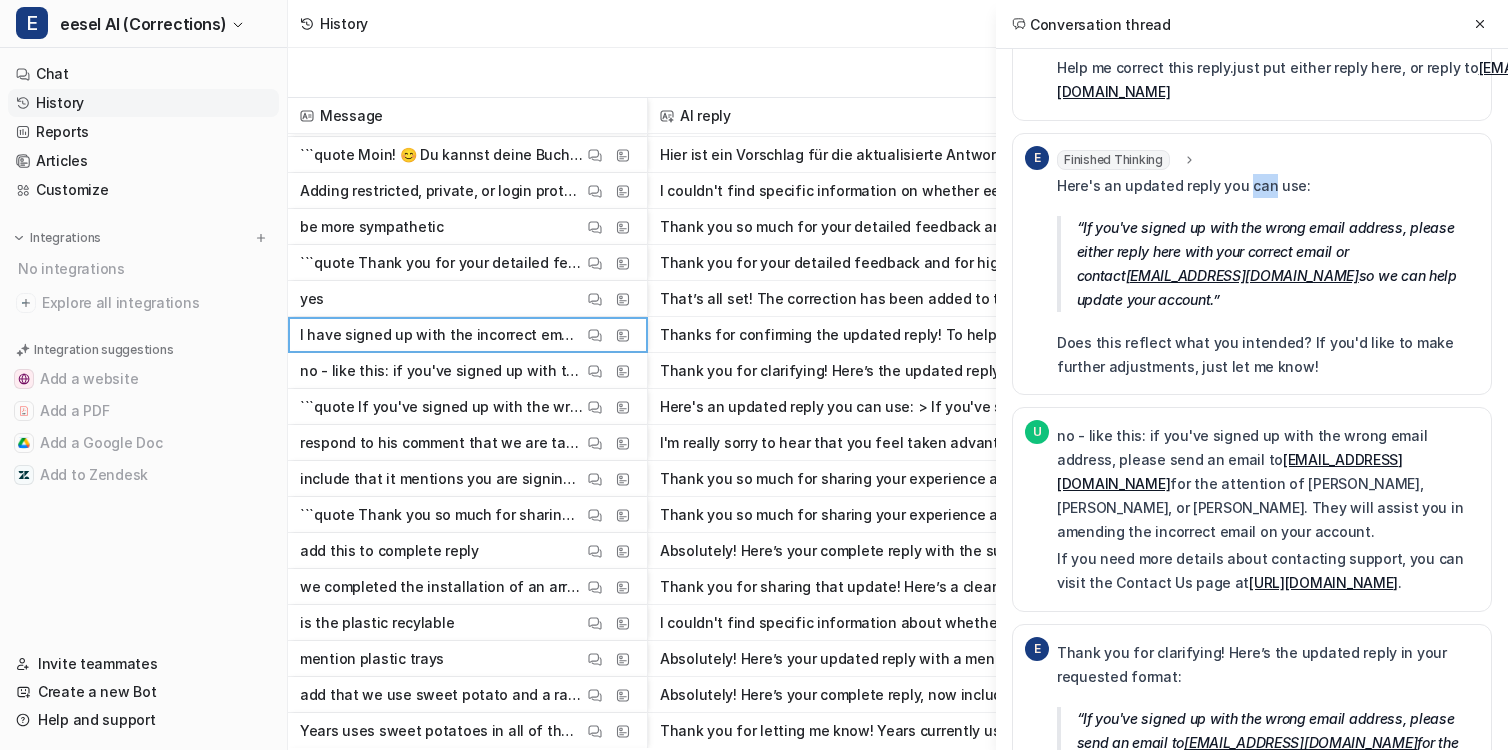 click on "Here's an updated reply you can use:" at bounding box center (1268, 186) 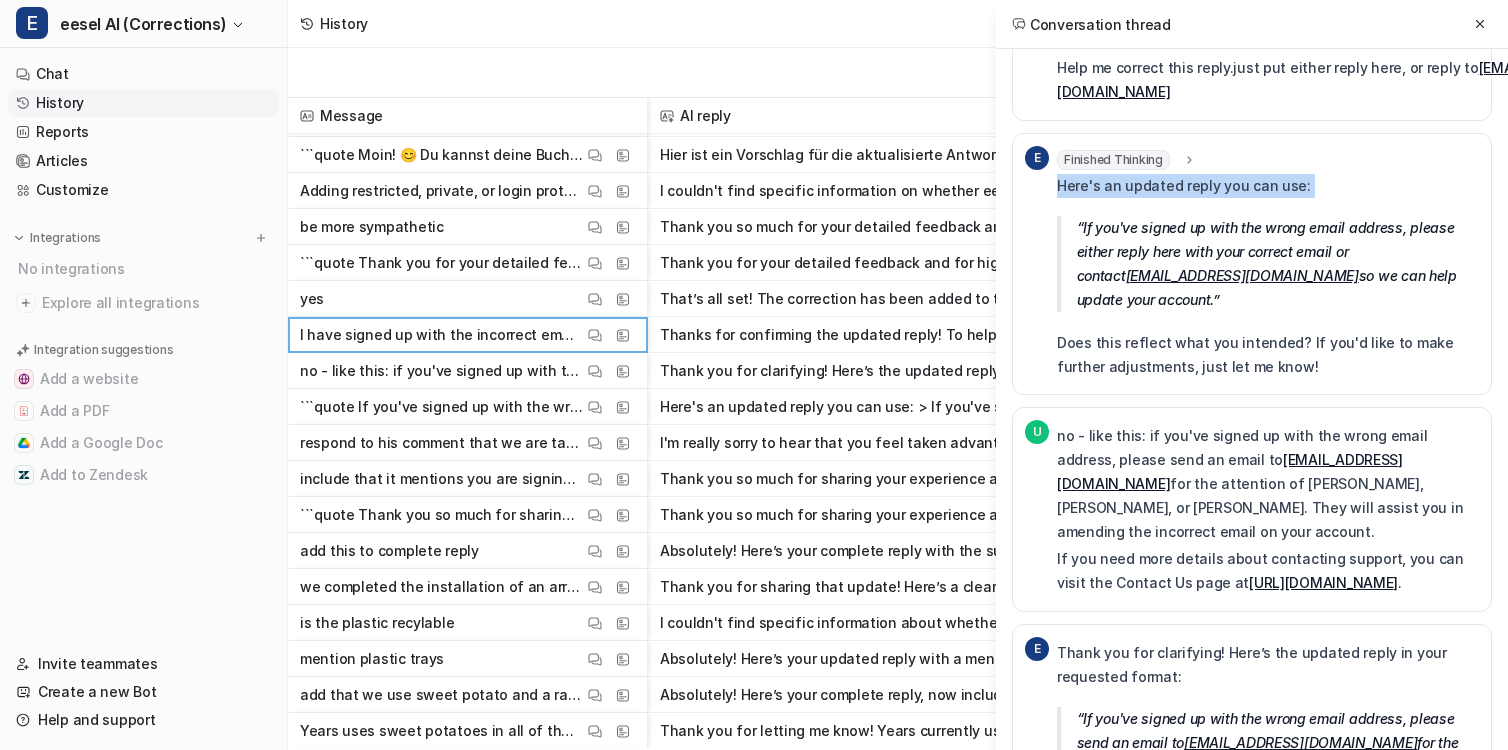 click on "Here's an updated reply you can use:" at bounding box center (1268, 186) 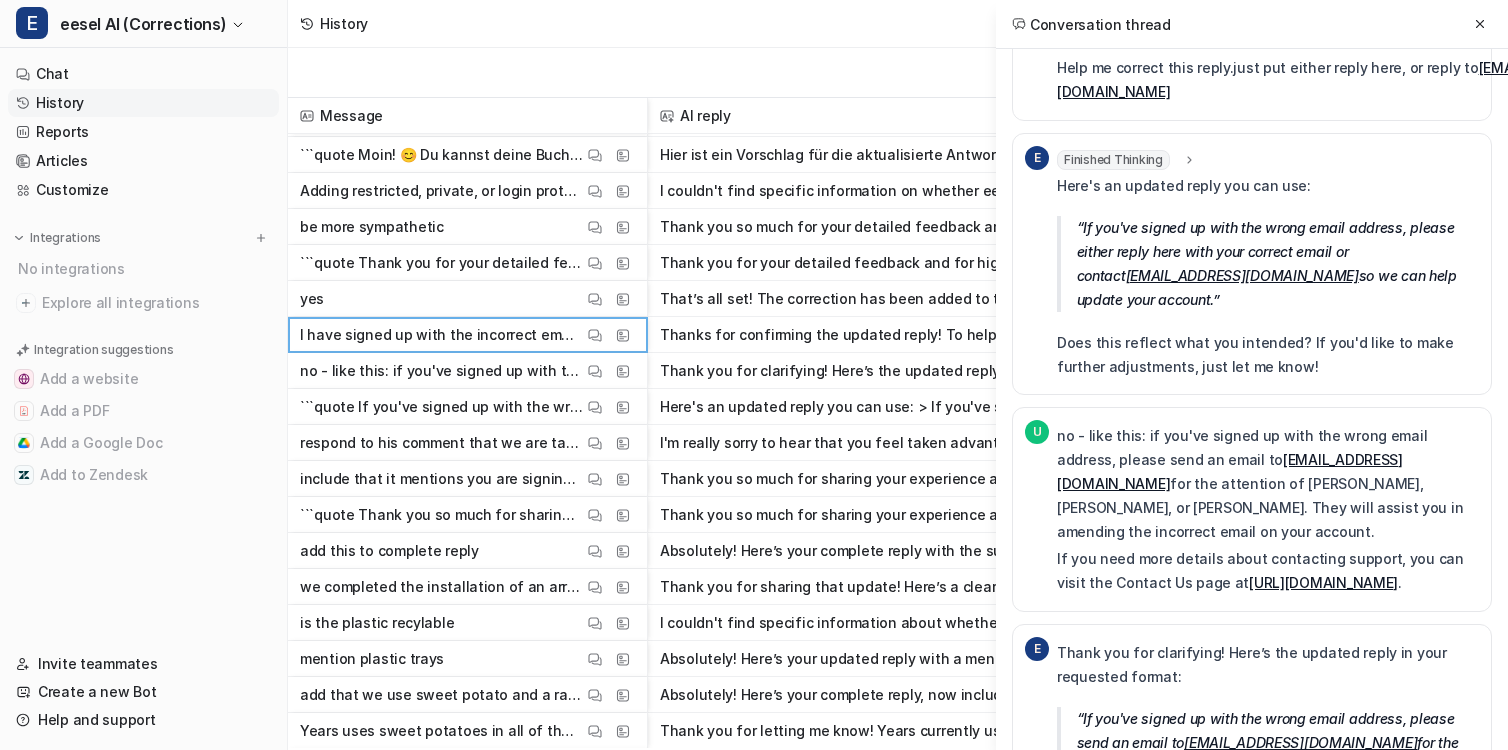 click on "Does this reflect what you intended? If you'd like to make further adjustments, just let me know!" at bounding box center [1268, 355] 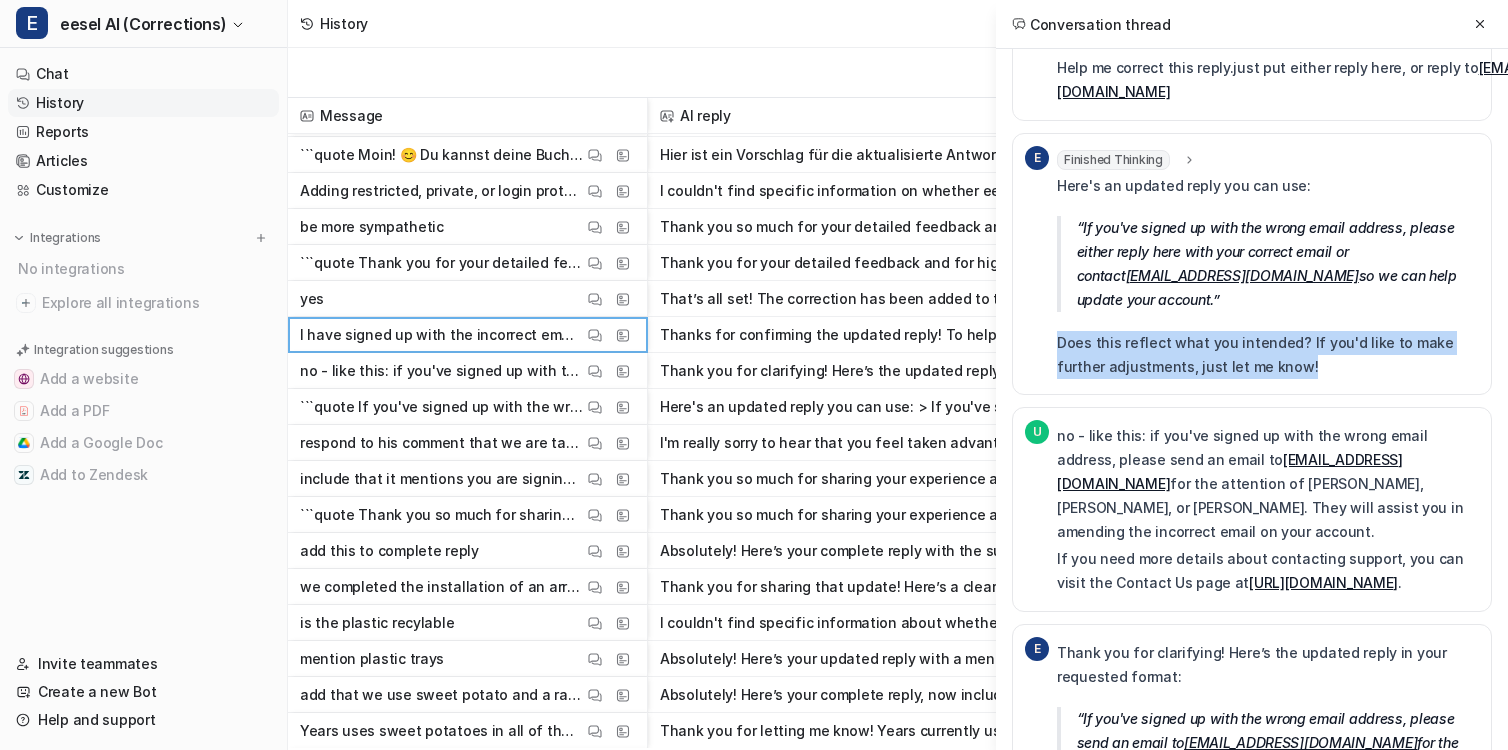 drag, startPoint x: 1261, startPoint y: 358, endPoint x: 1258, endPoint y: 291, distance: 67.06713 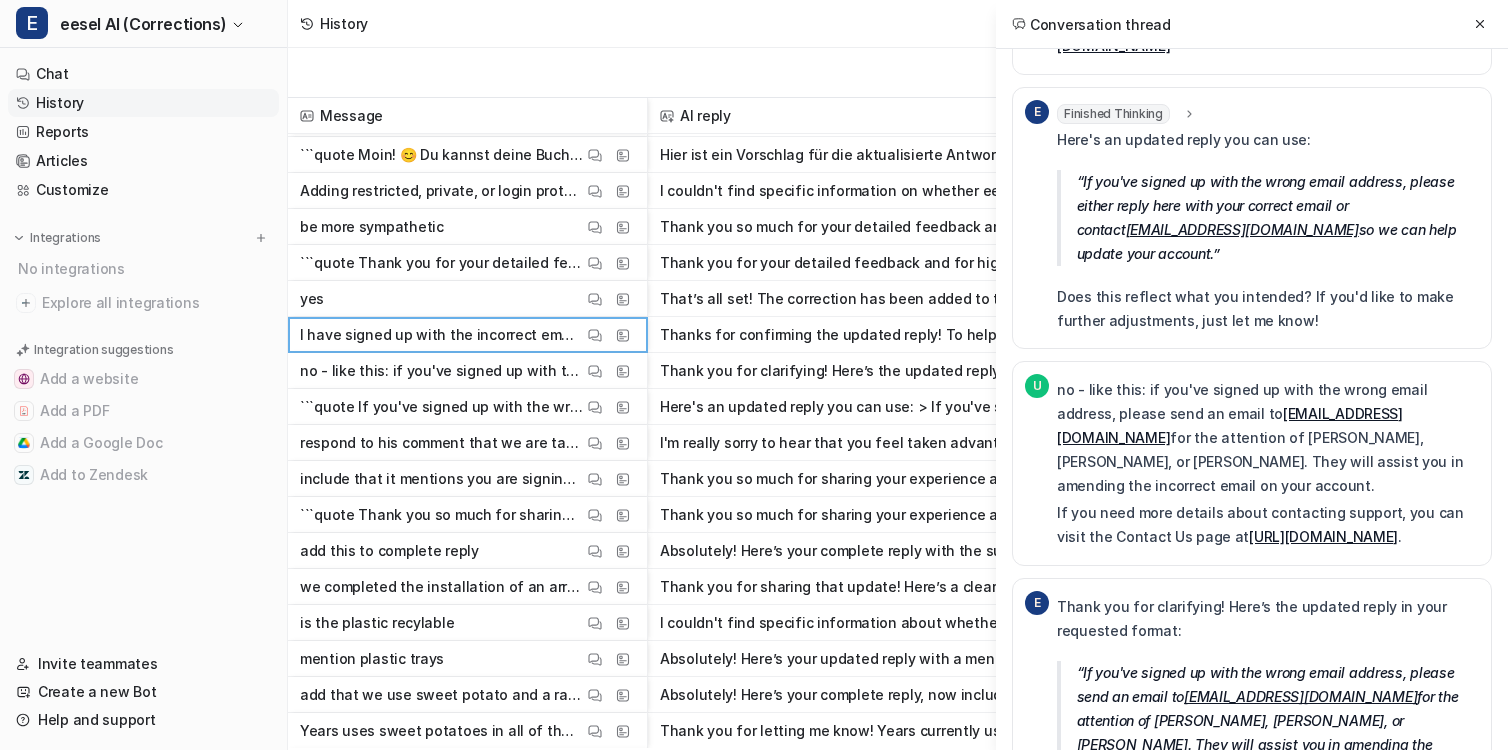 scroll, scrollTop: 183, scrollLeft: 0, axis: vertical 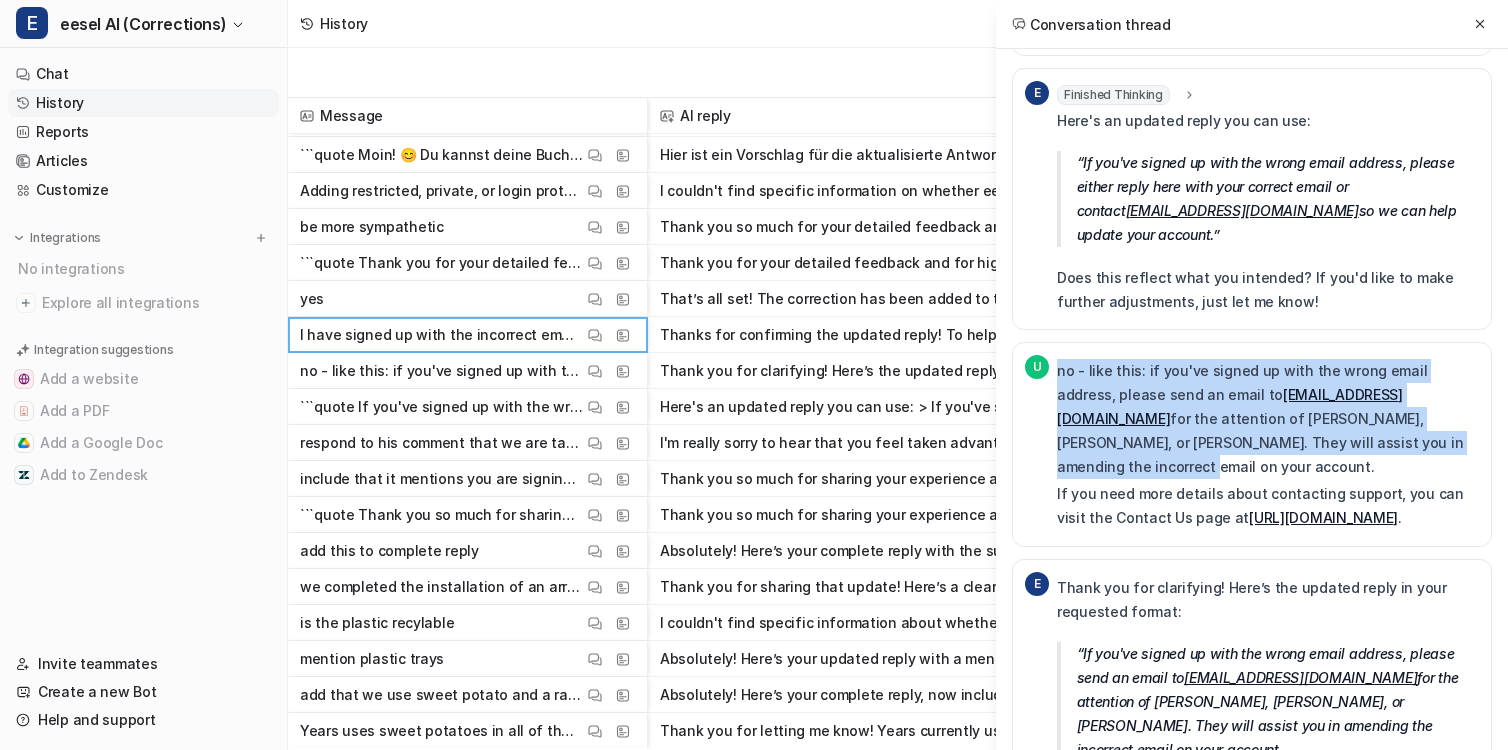 drag, startPoint x: 1399, startPoint y: 417, endPoint x: 1334, endPoint y: 327, distance: 111.01801 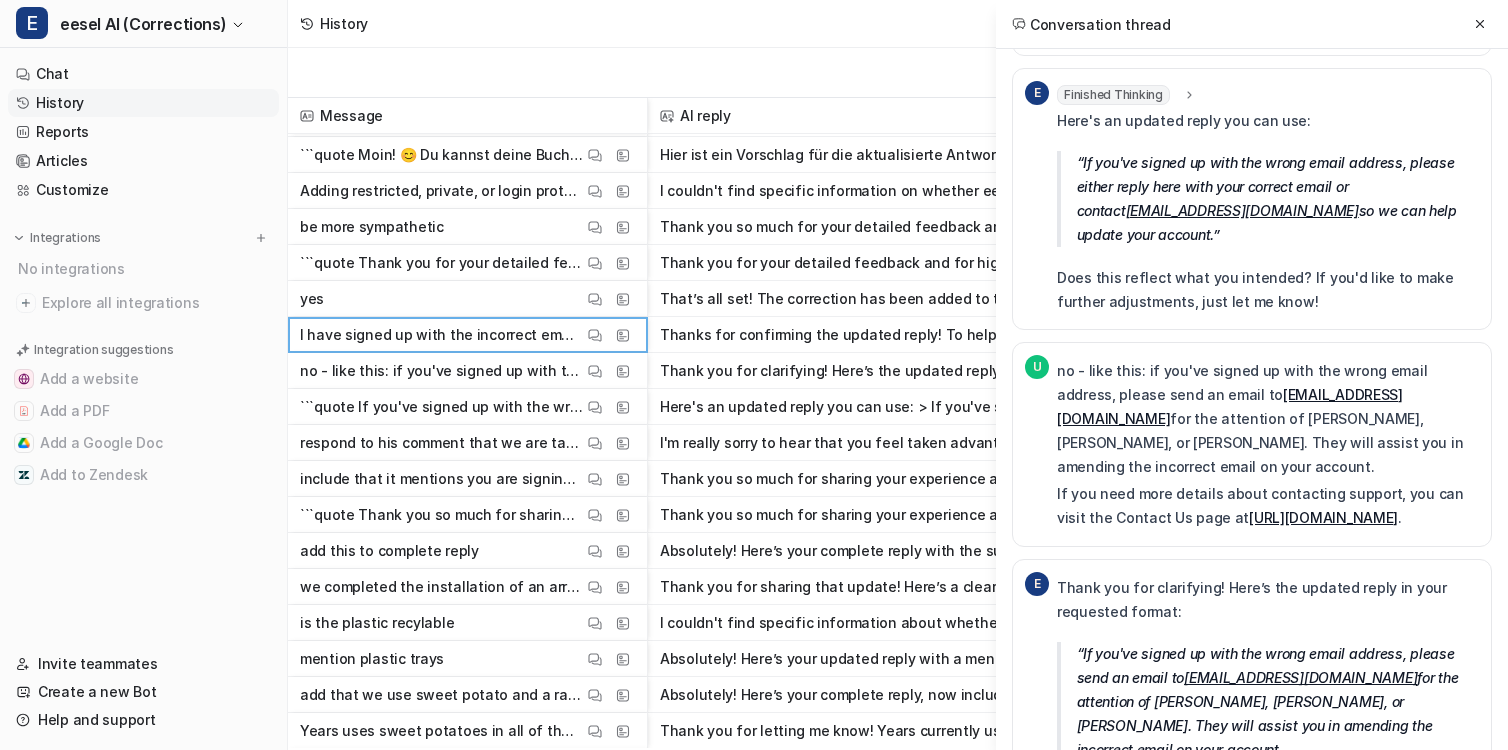 click on "no - like this: if you've signed up with the wrong email address, please send an email to  [EMAIL_ADDRESS][DOMAIN_NAME]  for the attention of [PERSON_NAME], [PERSON_NAME], or [PERSON_NAME]. They will assist you in amending the incorrect email on your account." at bounding box center (1268, 419) 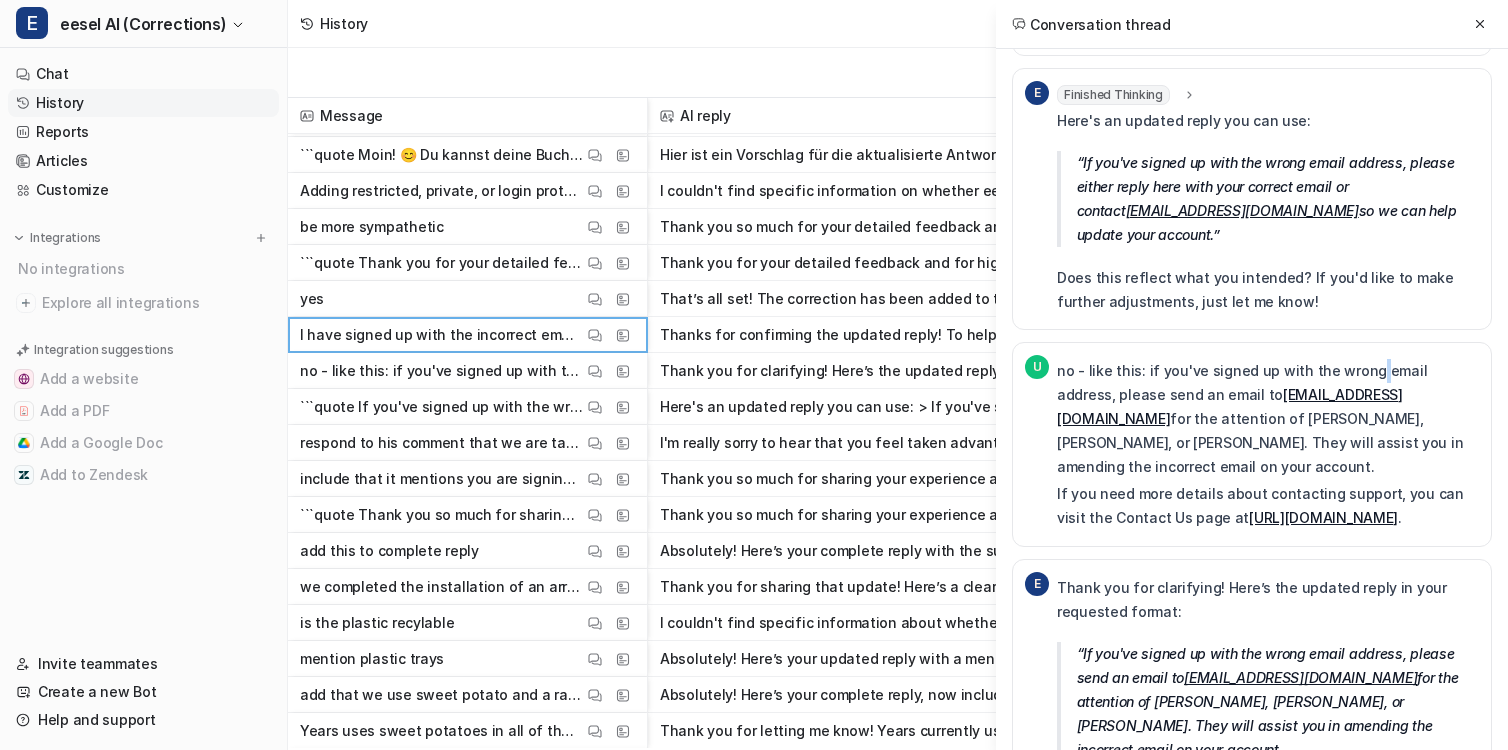 click on "no - like this: if you've signed up with the wrong email address, please send an email to  [EMAIL_ADDRESS][DOMAIN_NAME]  for the attention of [PERSON_NAME], [PERSON_NAME], or [PERSON_NAME]. They will assist you in amending the incorrect email on your account." at bounding box center (1268, 419) 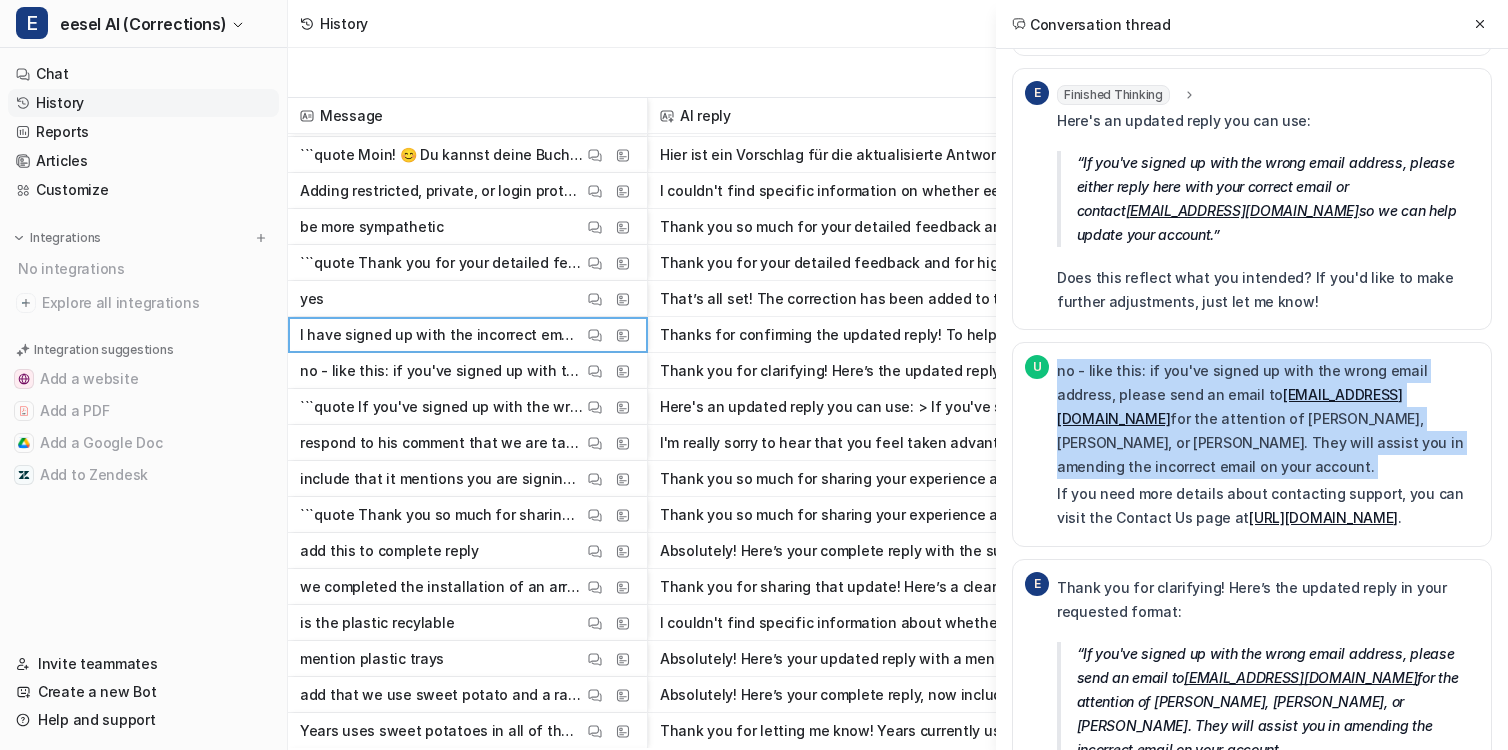 click on "no - like this: if you've signed up with the wrong email address, please send an email to  [EMAIL_ADDRESS][DOMAIN_NAME]  for the attention of [PERSON_NAME], [PERSON_NAME], or [PERSON_NAME]. They will assist you in amending the incorrect email on your account." at bounding box center [1268, 419] 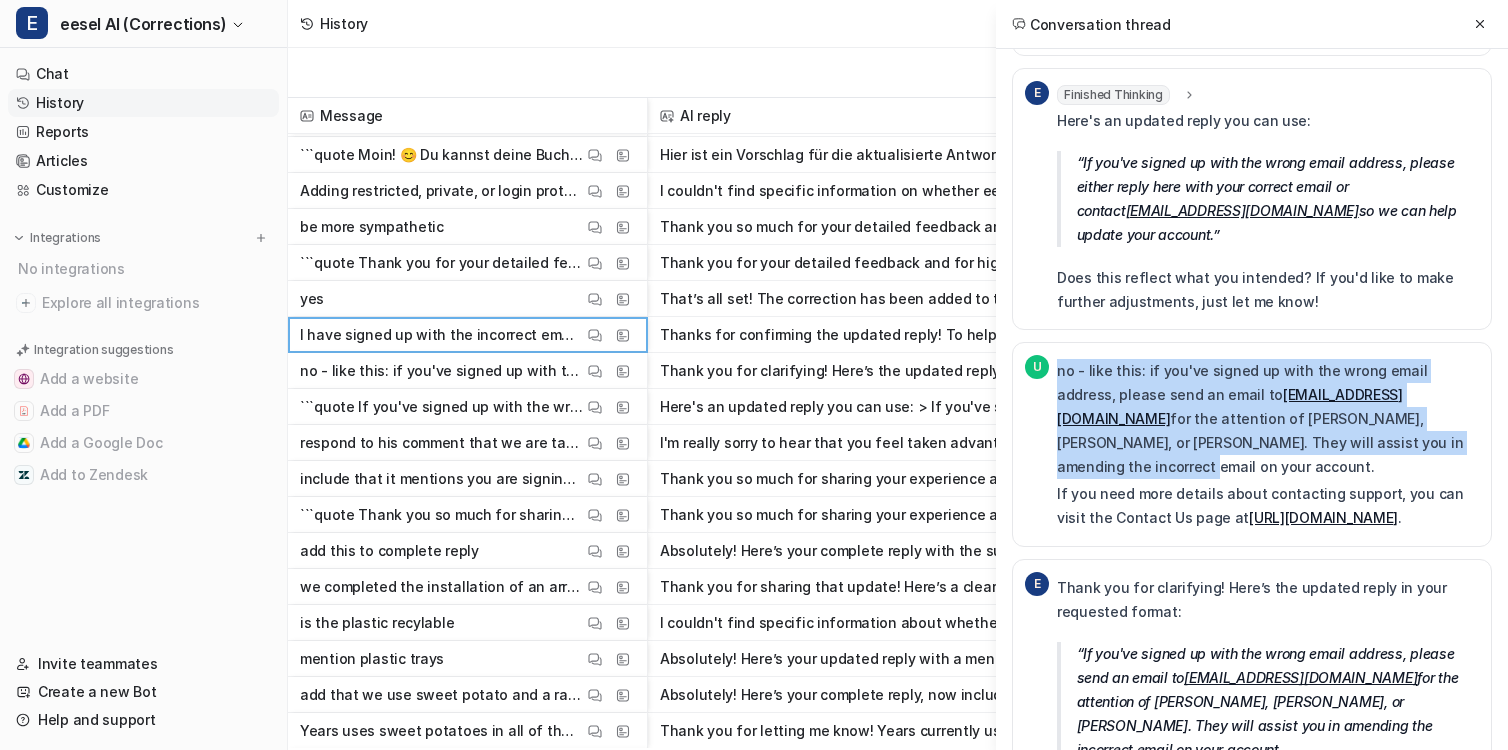 drag, startPoint x: 1365, startPoint y: 422, endPoint x: 1364, endPoint y: 333, distance: 89.005615 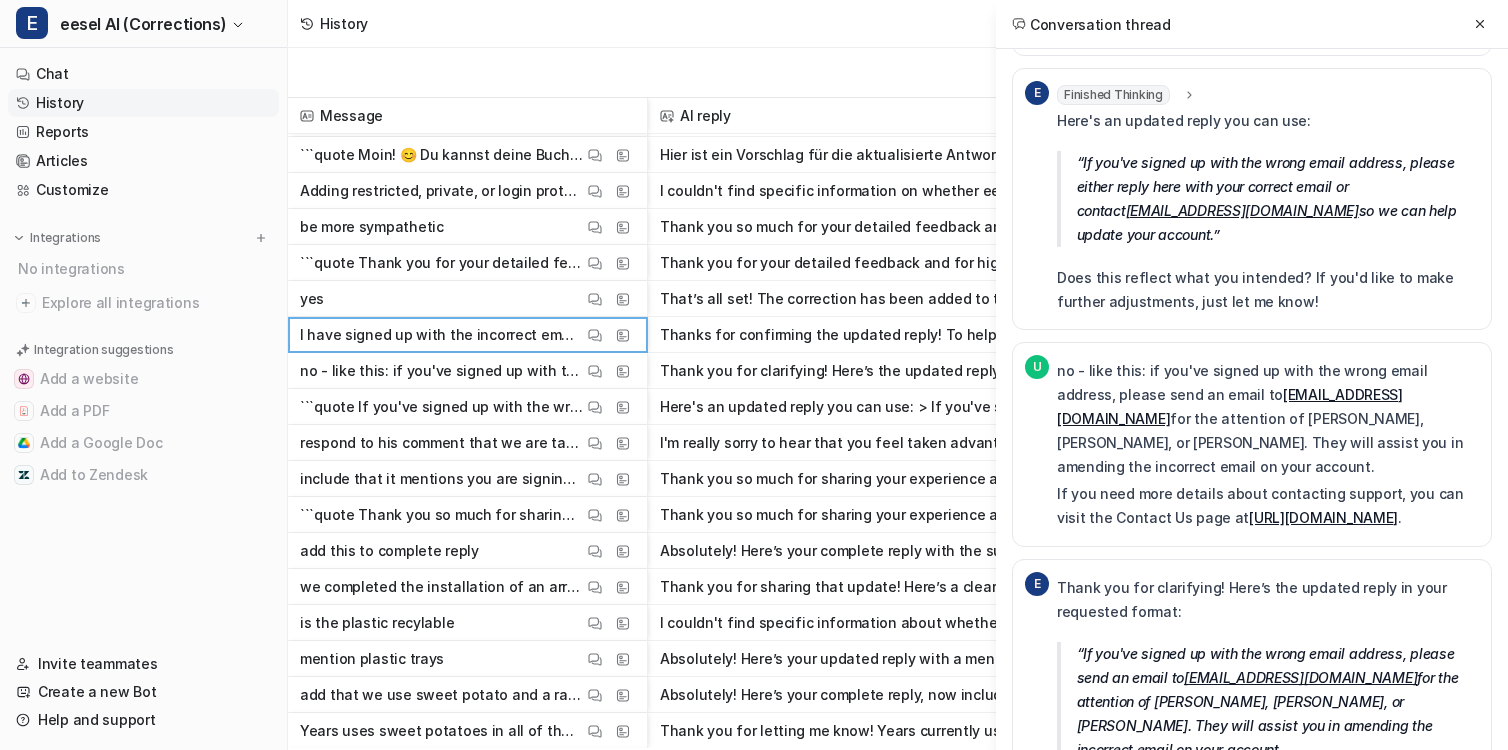 click on "no - like this: if you've signed up with the wrong email address, please send an email to  [EMAIL_ADDRESS][DOMAIN_NAME]  for the attention of [PERSON_NAME], [PERSON_NAME], or [PERSON_NAME]. They will assist you in amending the incorrect email on your account." at bounding box center [1268, 419] 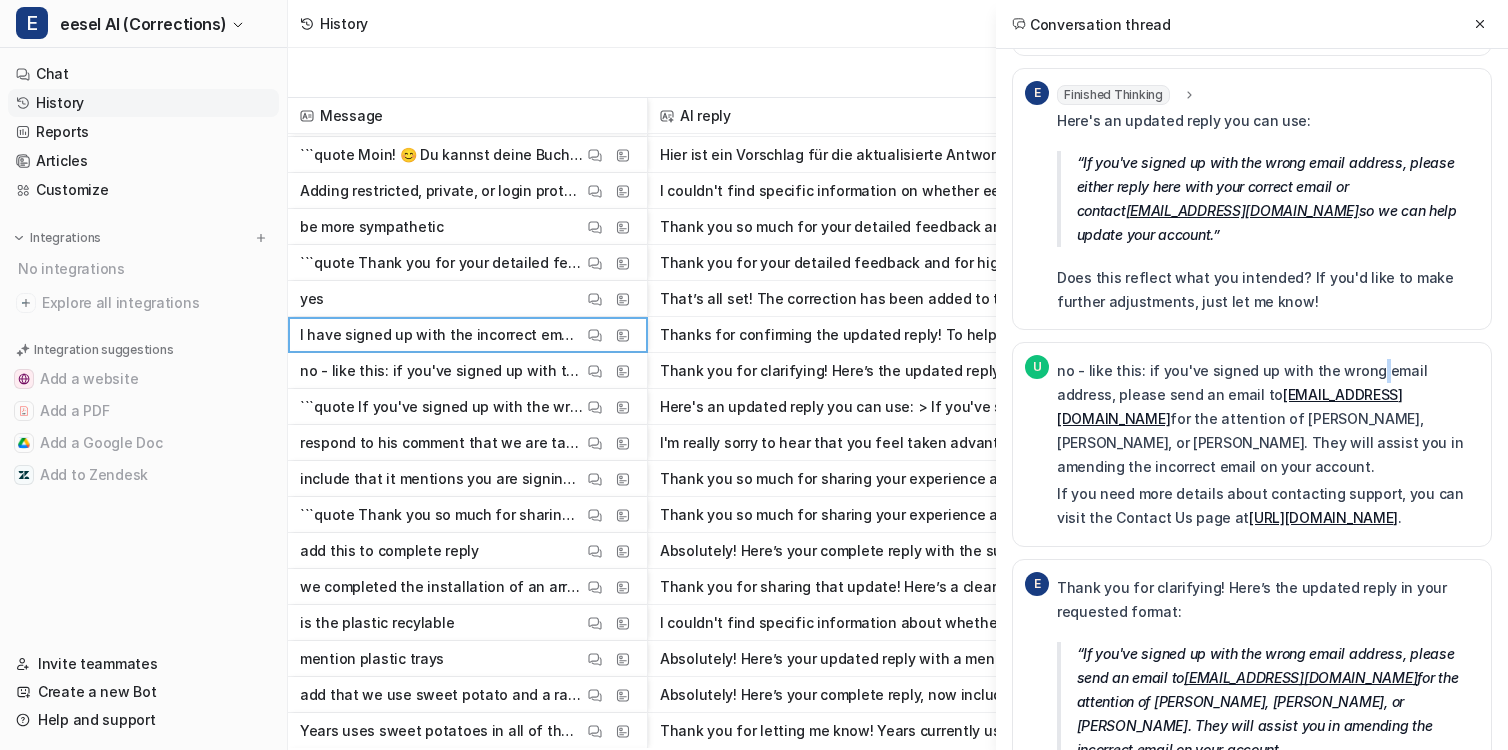 click on "no - like this: if you've signed up with the wrong email address, please send an email to  [EMAIL_ADDRESS][DOMAIN_NAME]  for the attention of [PERSON_NAME], [PERSON_NAME], or [PERSON_NAME]. They will assist you in amending the incorrect email on your account." at bounding box center (1268, 419) 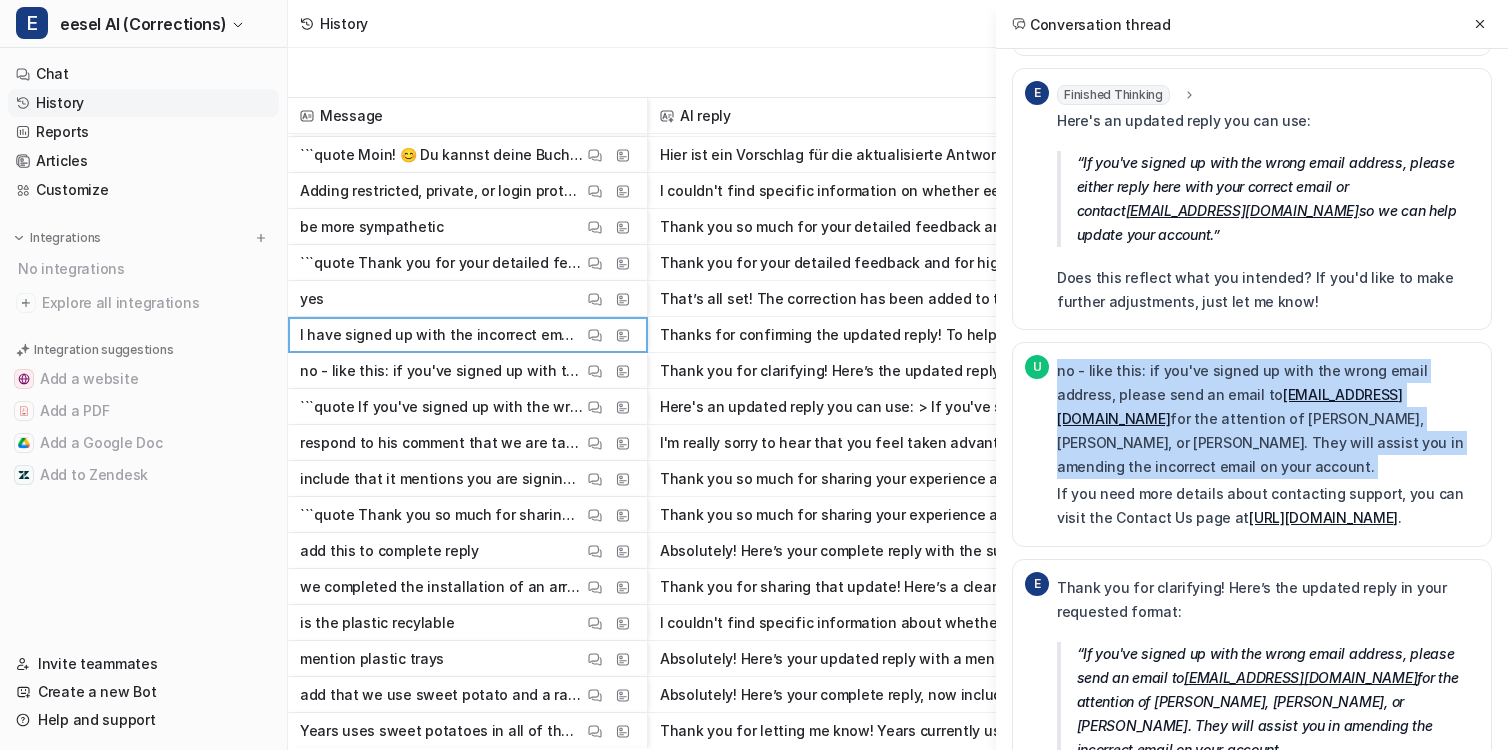 click on "no - like this: if you've signed up with the wrong email address, please send an email to  [EMAIL_ADDRESS][DOMAIN_NAME]  for the attention of [PERSON_NAME], [PERSON_NAME], or [PERSON_NAME]. They will assist you in amending the incorrect email on your account." at bounding box center (1268, 419) 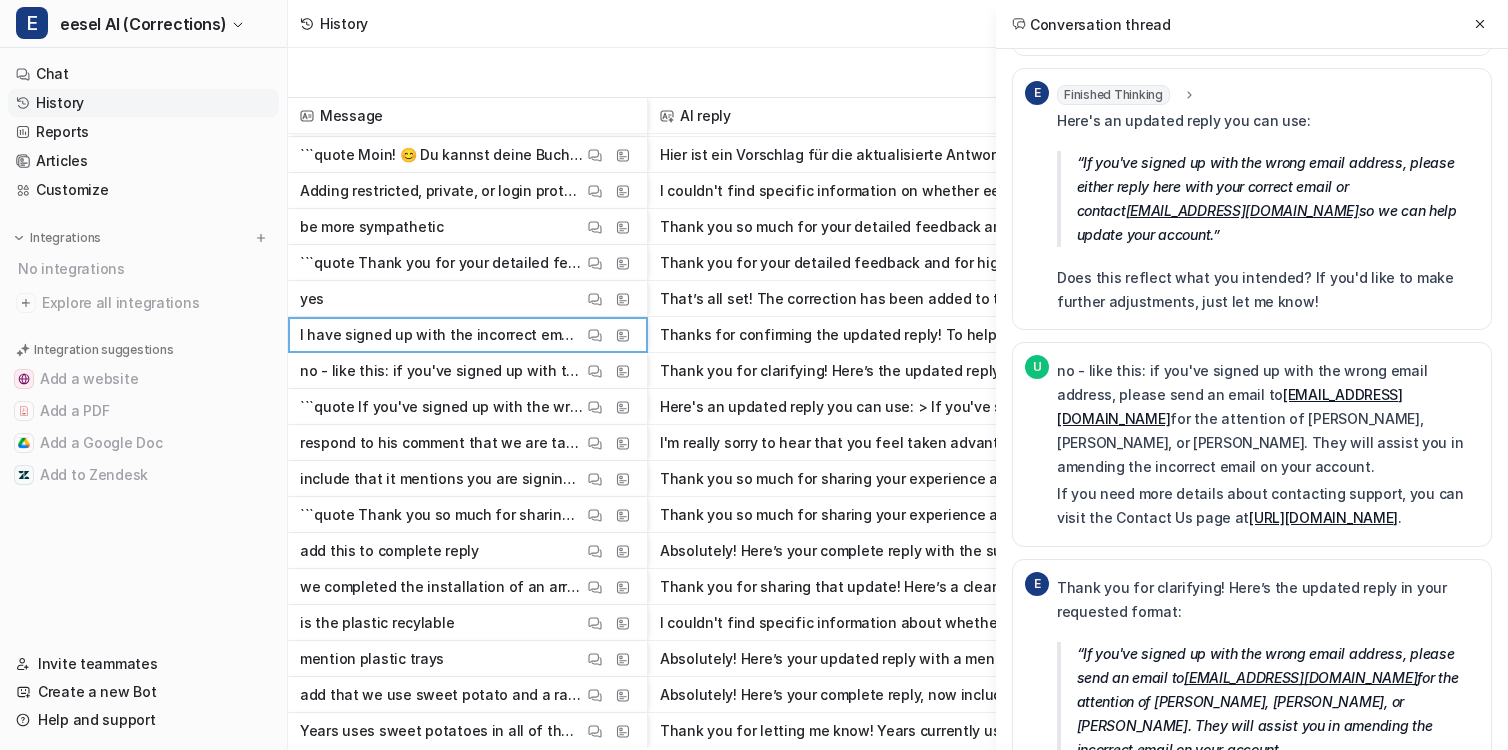 click on "no - like this: if you've signed up with the wrong email address, please send an email to  [EMAIL_ADDRESS][DOMAIN_NAME]  for the attention of [PERSON_NAME], [PERSON_NAME], or [PERSON_NAME]. They will assist you in amending the incorrect email on your account." at bounding box center (1268, 419) 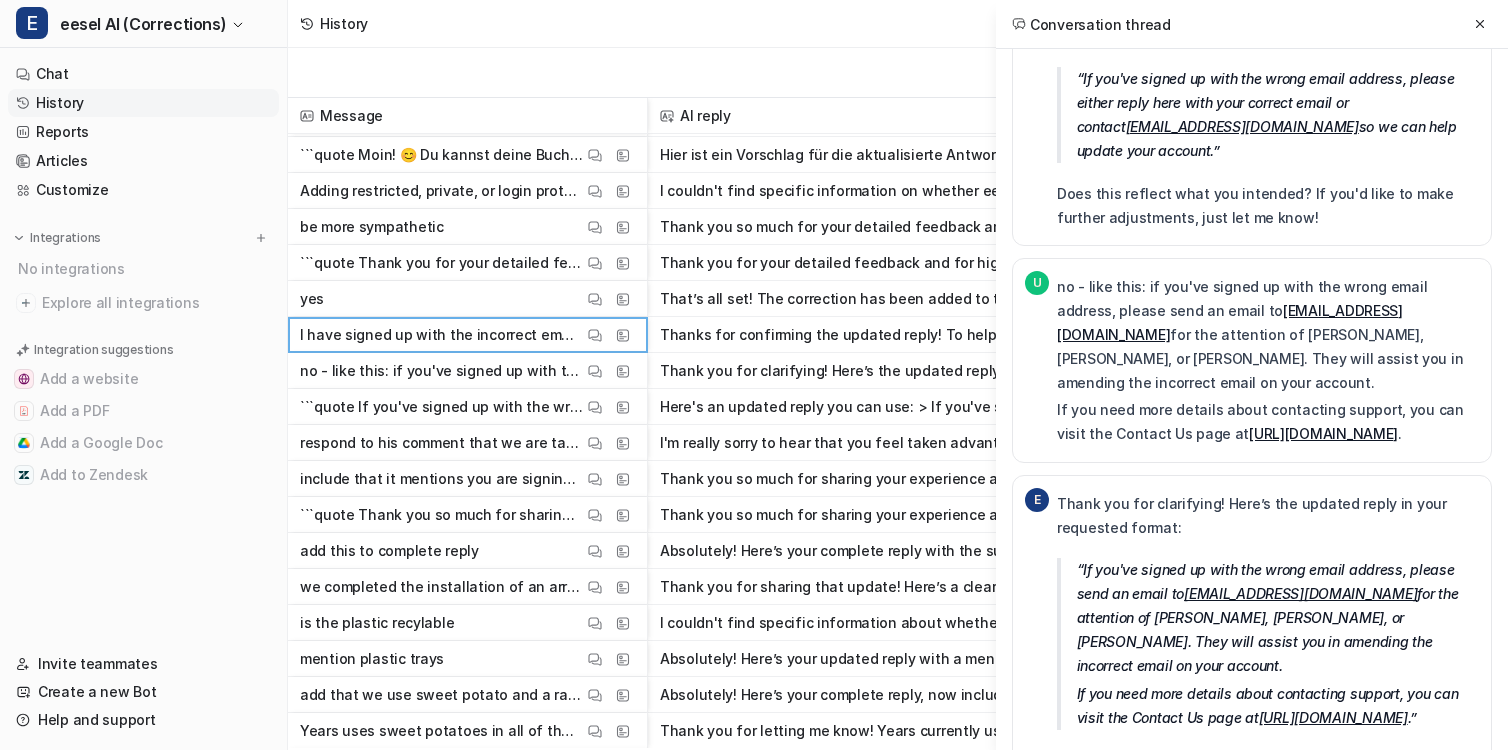 scroll 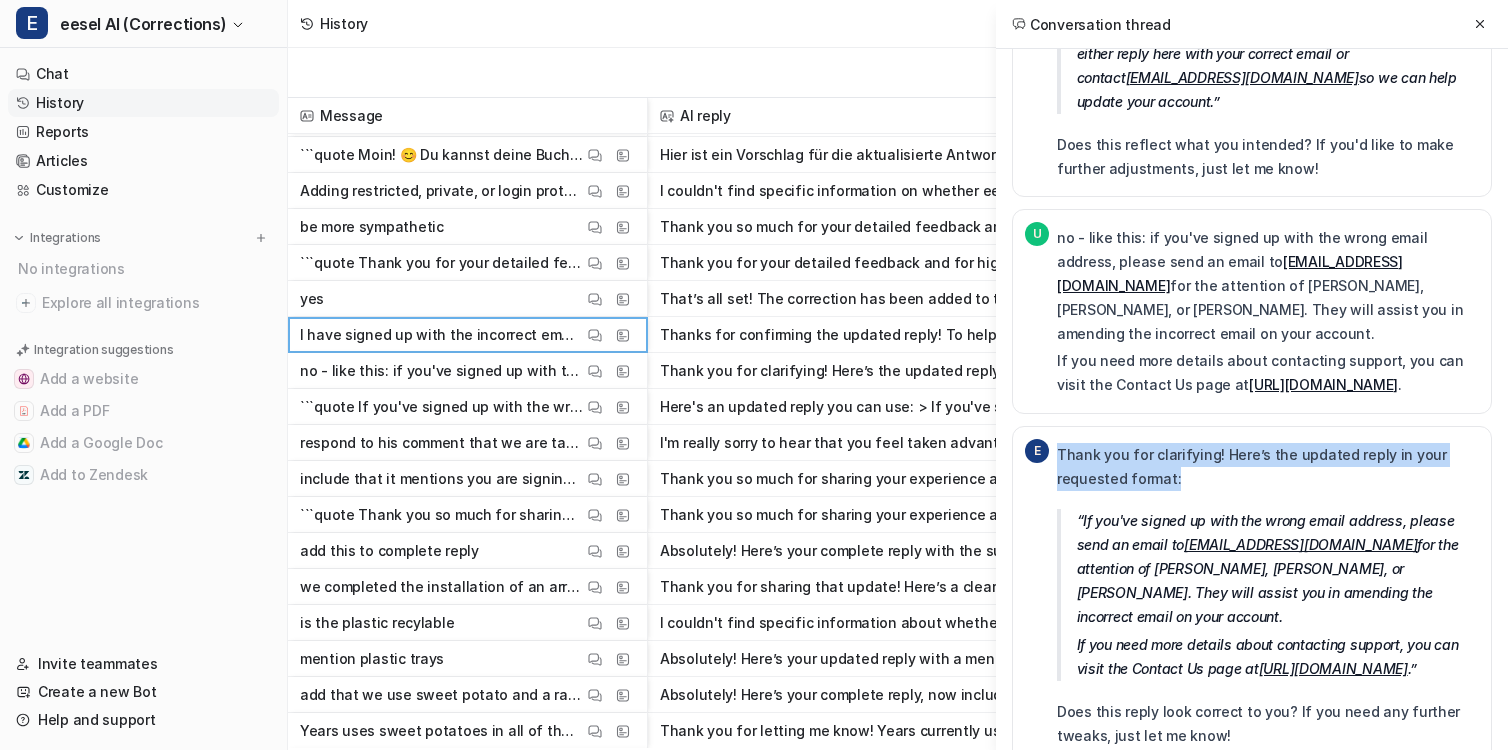 drag, startPoint x: 1315, startPoint y: 441, endPoint x: 1315, endPoint y: 373, distance: 68 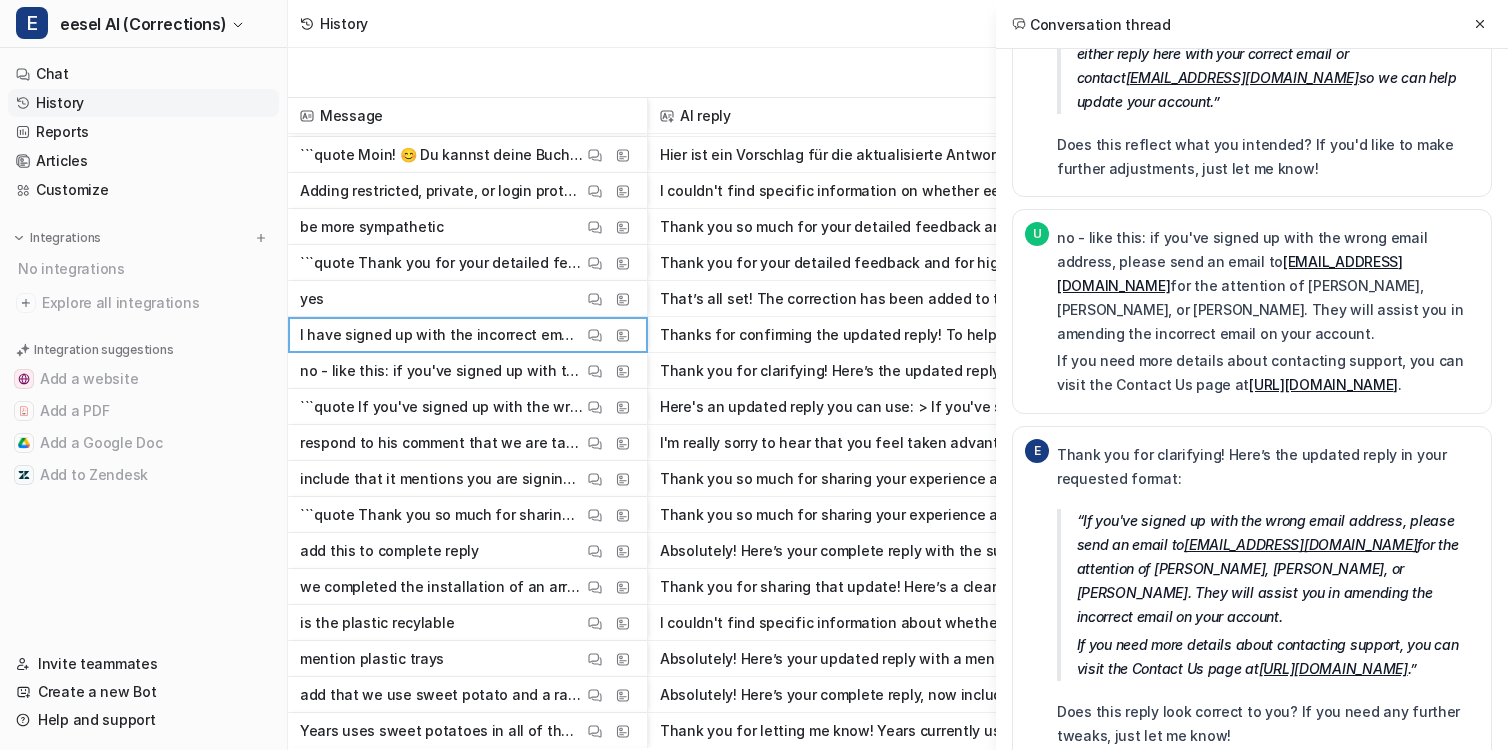 click on "Thank you for clarifying! Here’s the updated reply in your requested format:" at bounding box center (1268, 467) 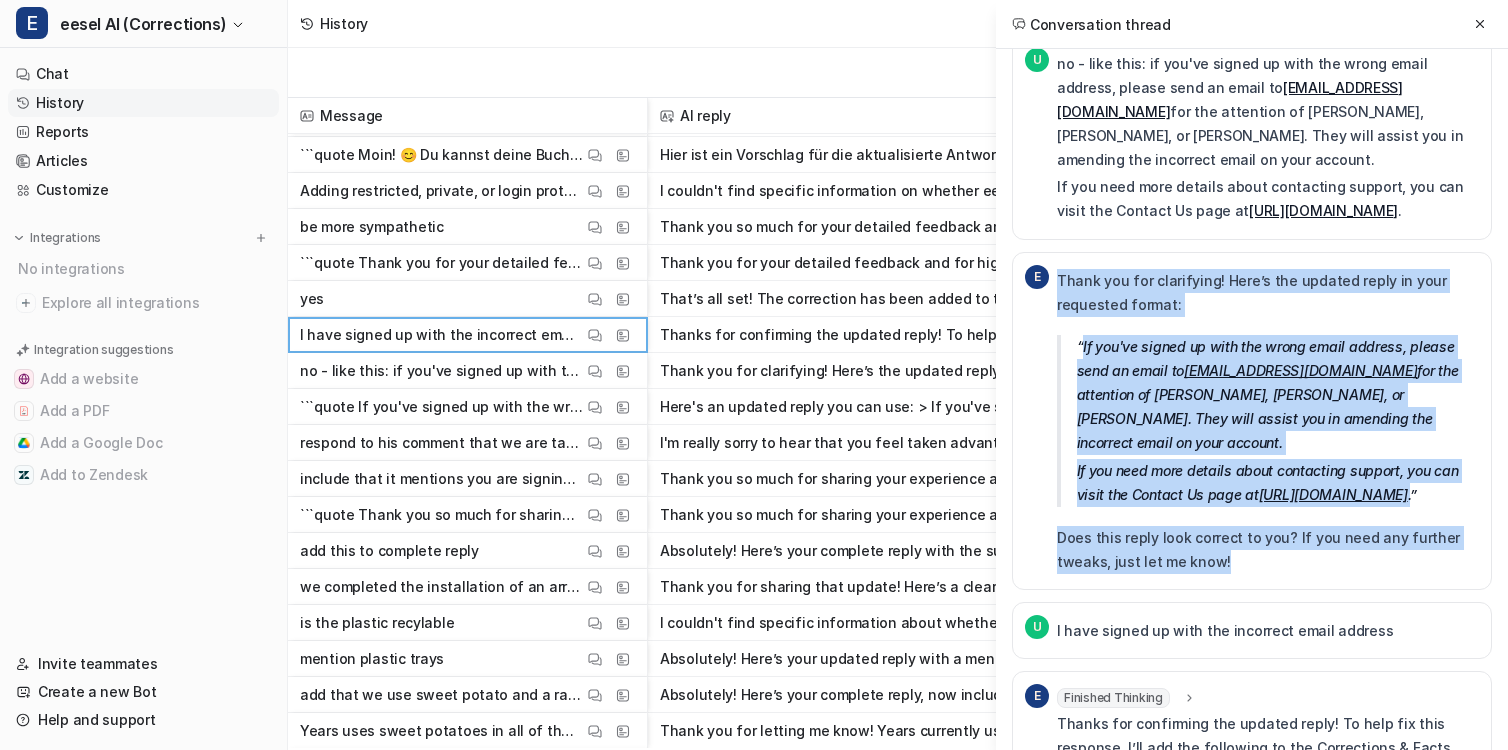 drag, startPoint x: 1263, startPoint y: 522, endPoint x: 1287, endPoint y: 204, distance: 318.9044 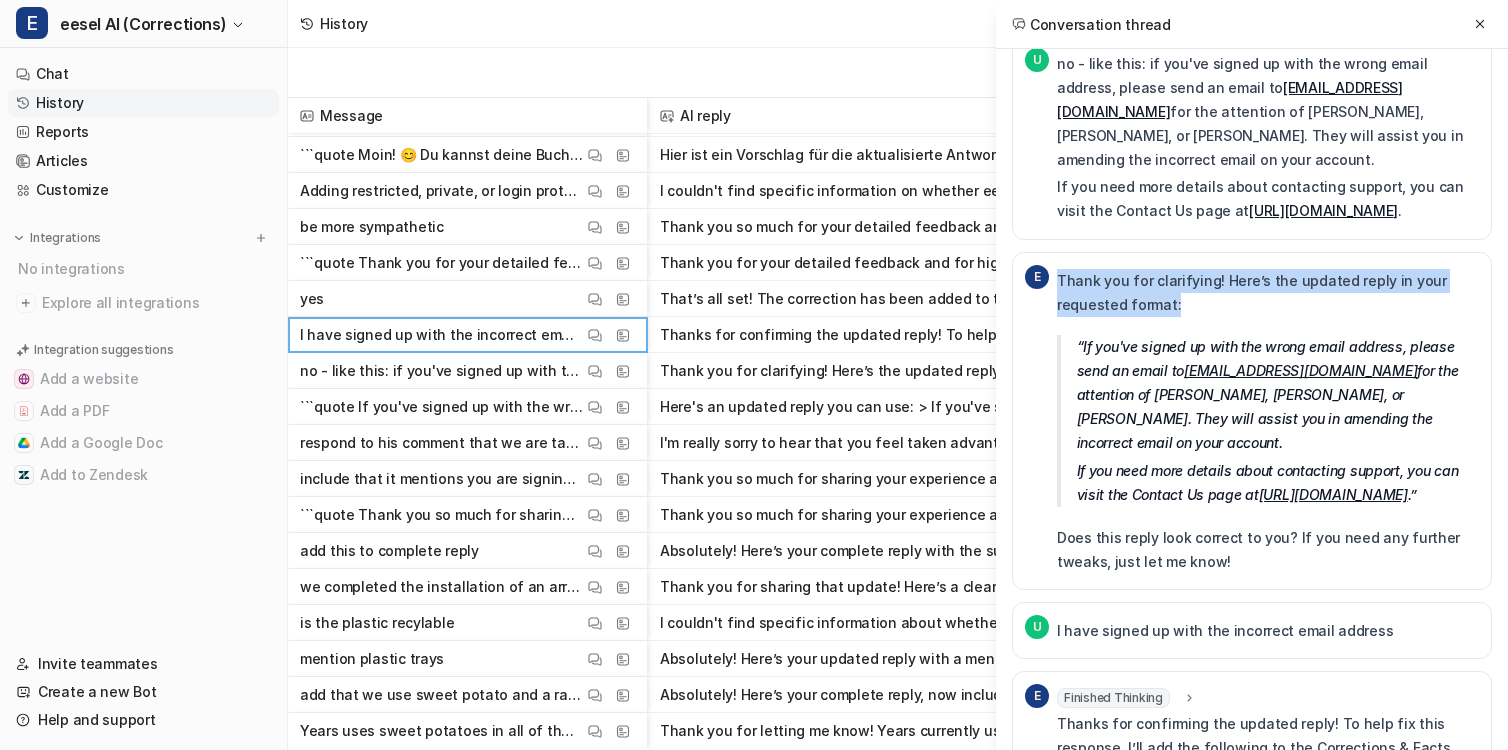 drag, startPoint x: 1273, startPoint y: 259, endPoint x: 1273, endPoint y: 187, distance: 72 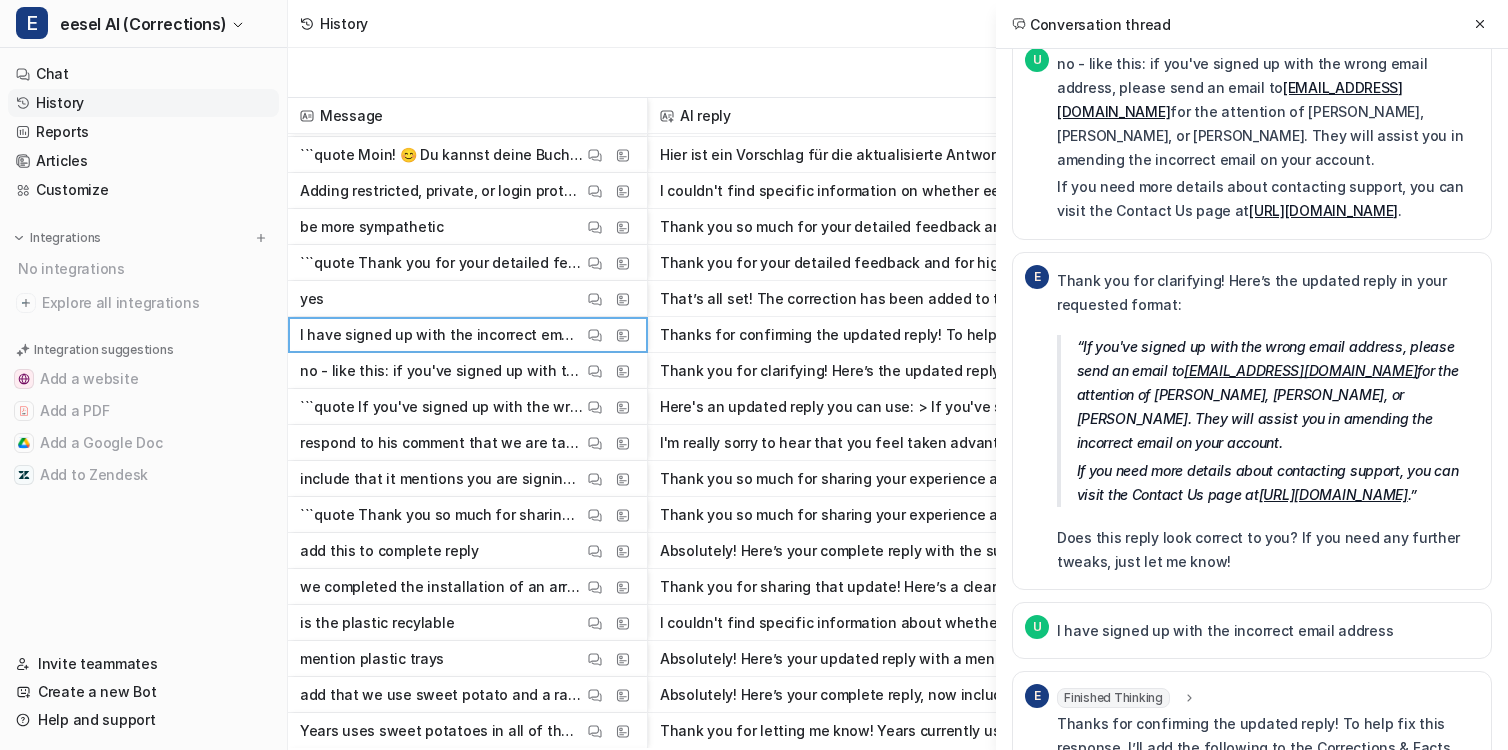 click on "Thank you for clarifying! Here’s the updated reply in your requested format:" at bounding box center [1268, 293] 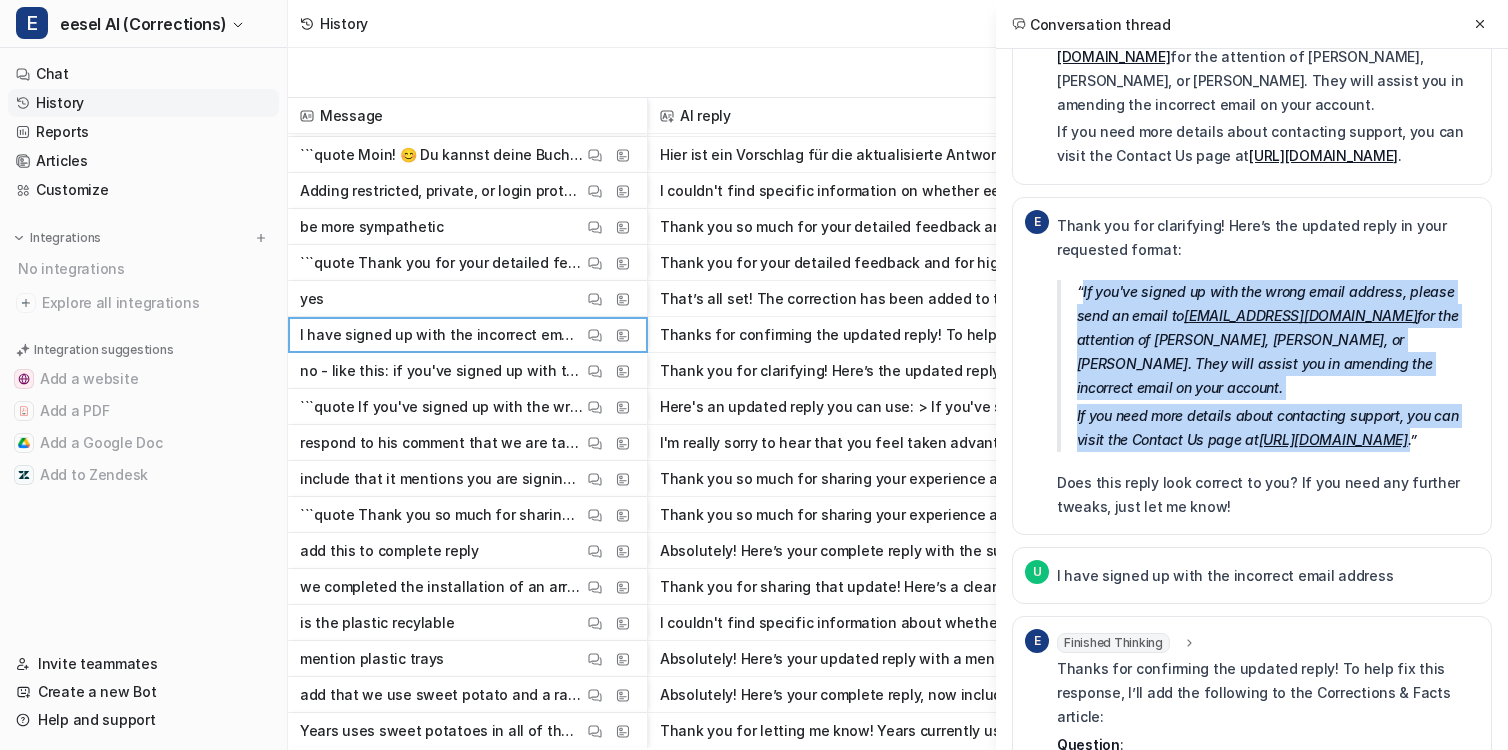 drag, startPoint x: 1332, startPoint y: 403, endPoint x: 1273, endPoint y: 214, distance: 197.99495 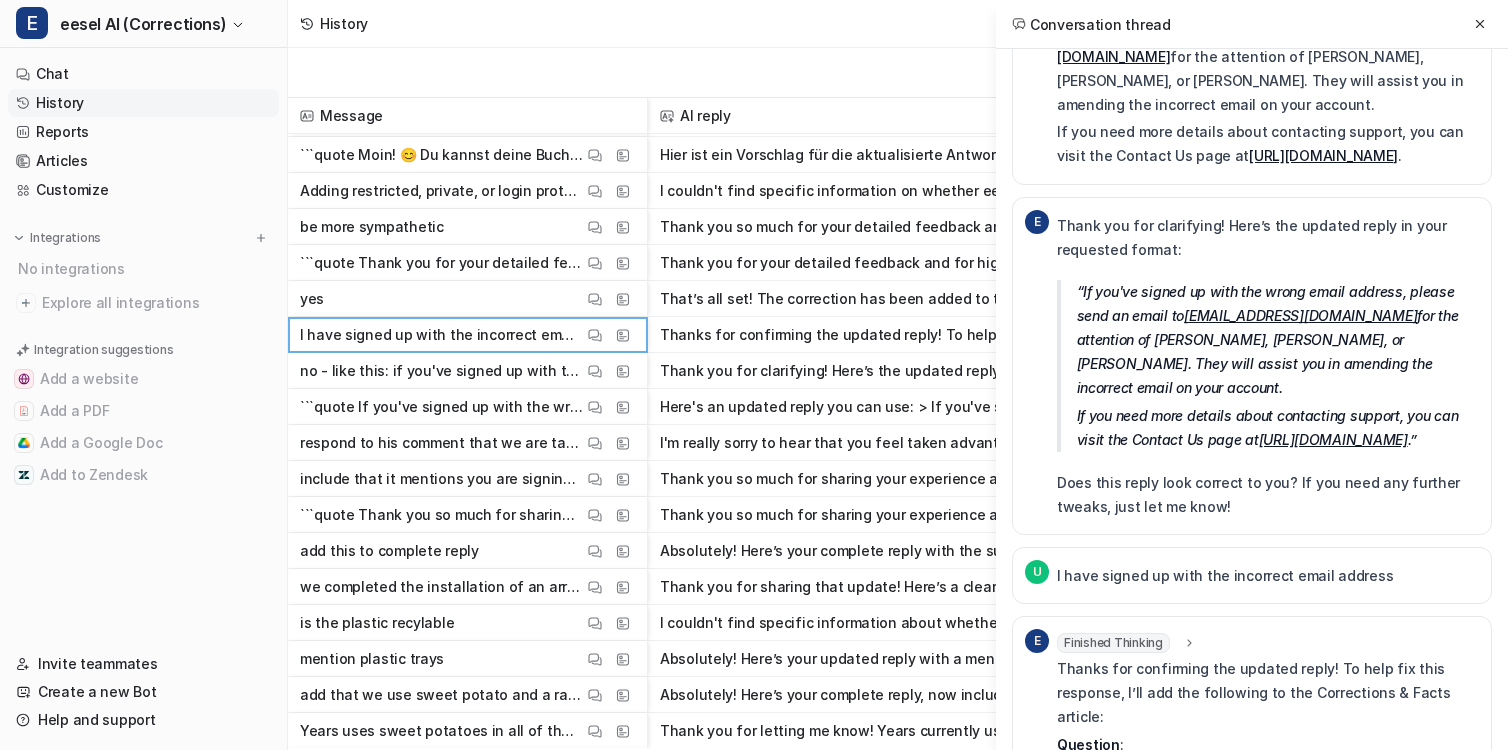 click on "If you've signed up with the wrong email address, please send an email to  [EMAIL_ADDRESS][DOMAIN_NAME]  for the attention of [PERSON_NAME], or [PERSON_NAME]. They will assist you in amending the incorrect email on your account." at bounding box center (1278, 340) 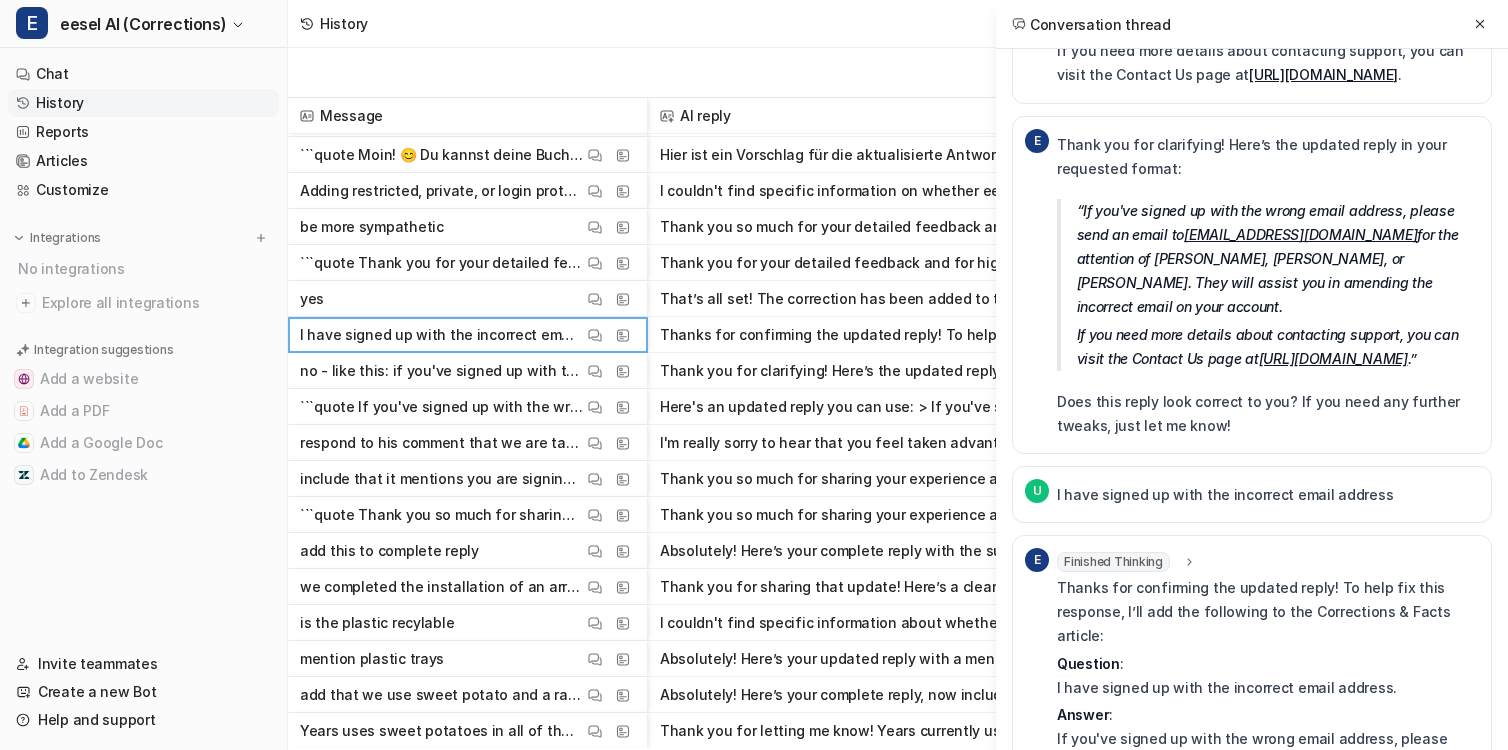 scroll, scrollTop: 692, scrollLeft: 0, axis: vertical 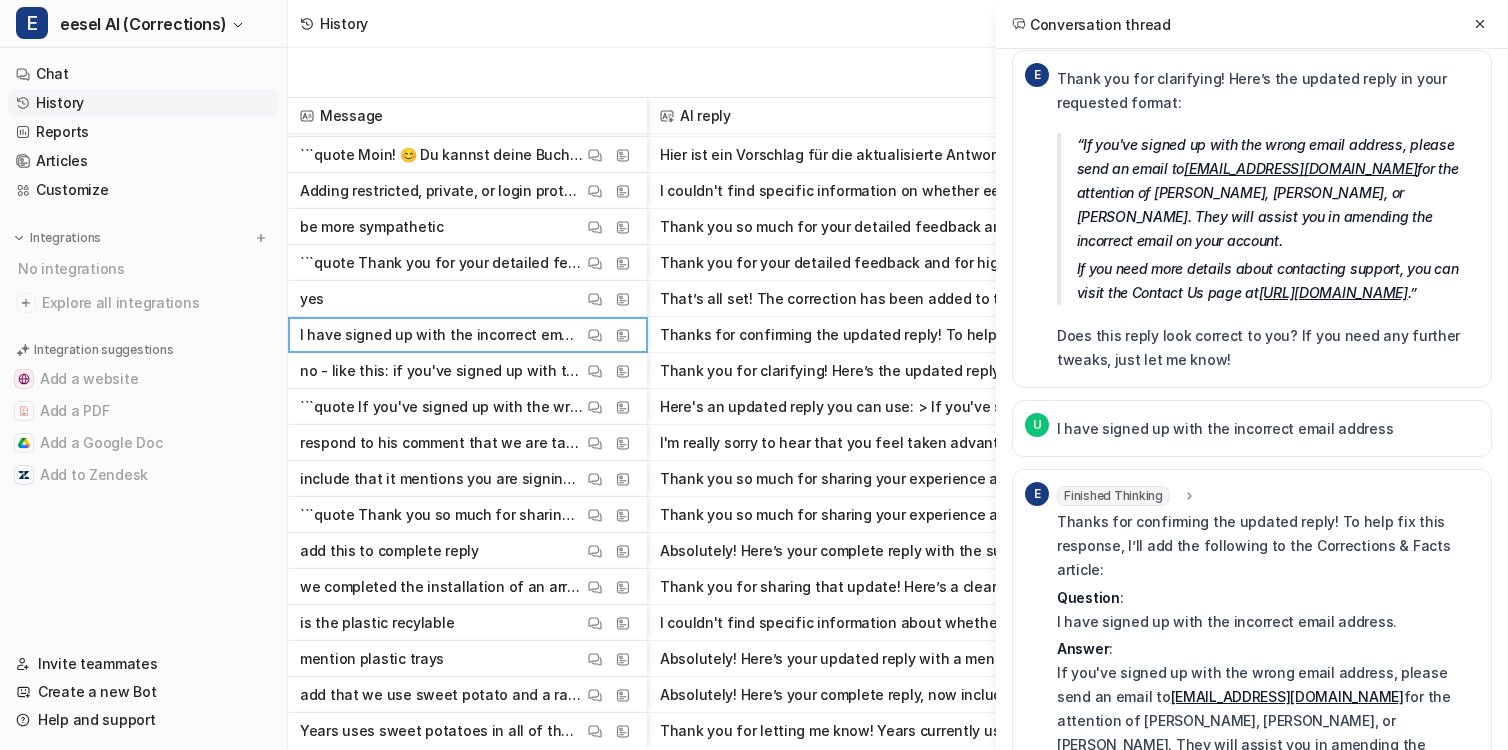 click on "U I have signed up with the incorrect email address" at bounding box center (1252, 428) 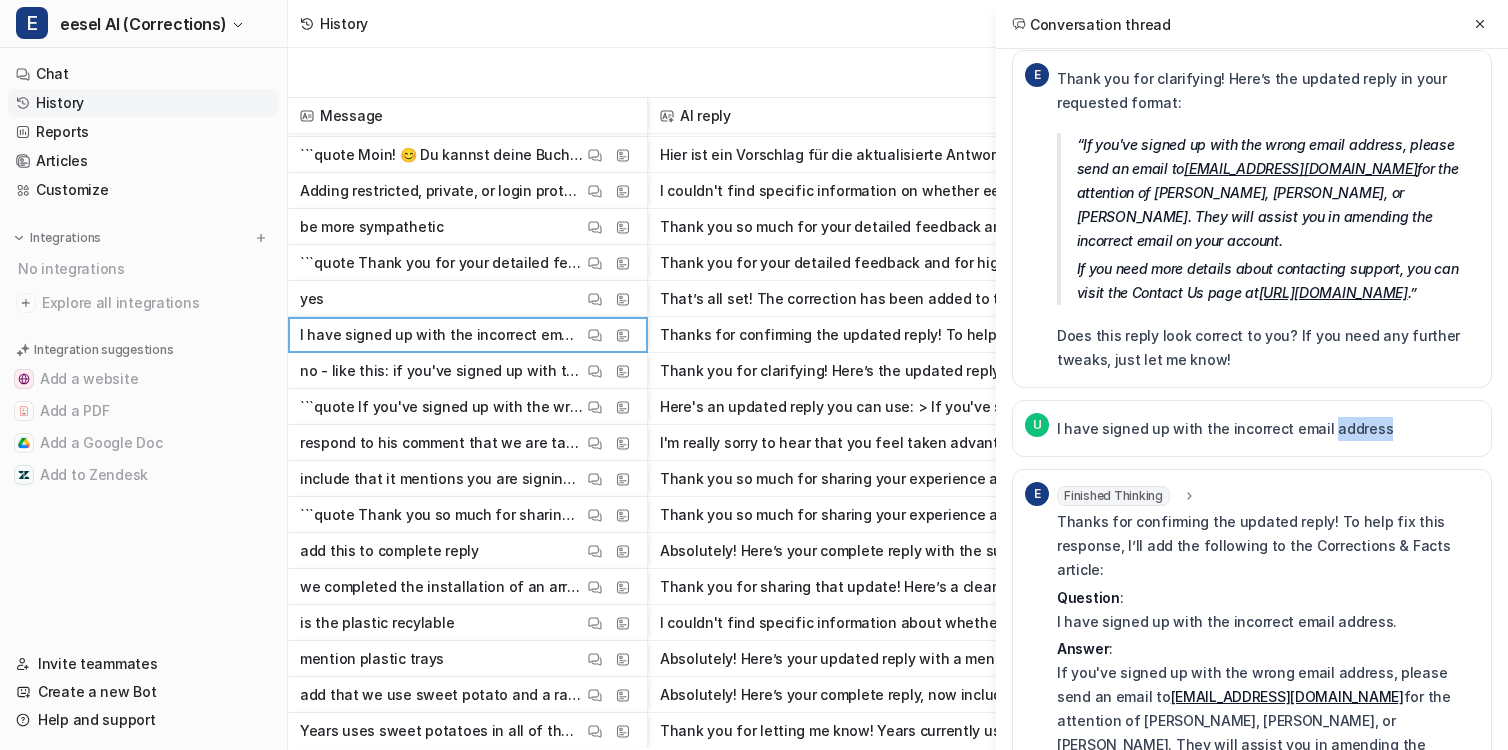 click on "I have signed up with the incorrect email address" at bounding box center (1225, 429) 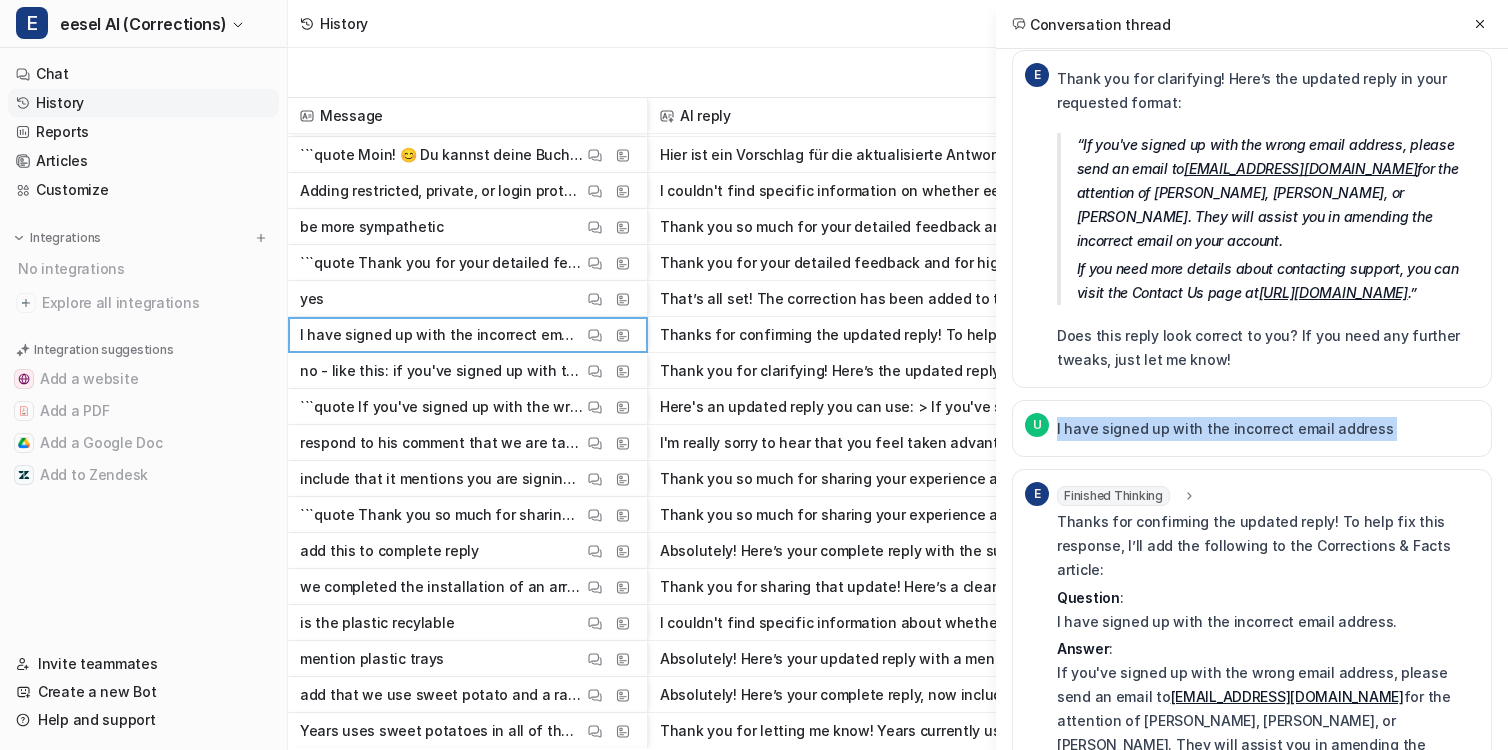 click on "I have signed up with the incorrect email address" at bounding box center (1225, 429) 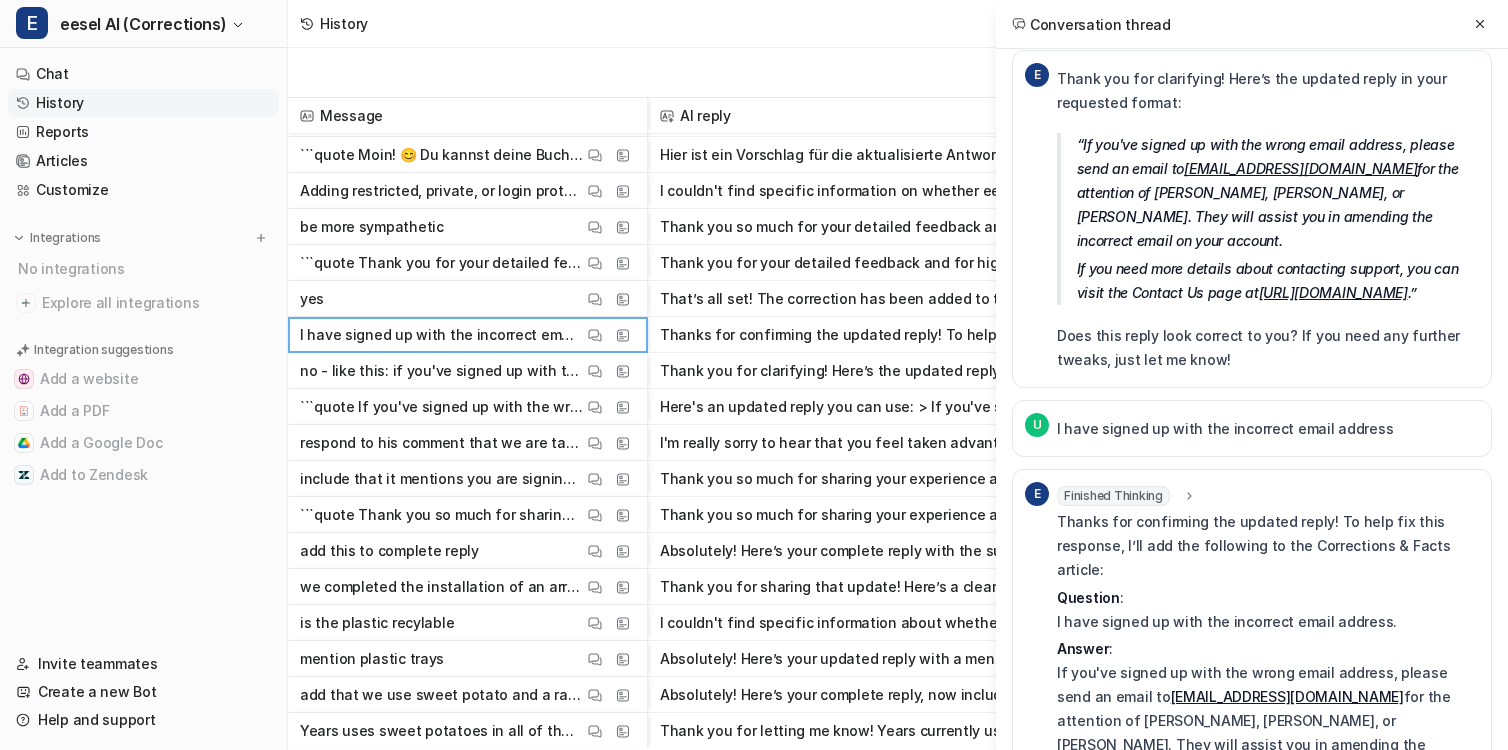 click on "I have signed up with the incorrect email address" at bounding box center (1225, 429) 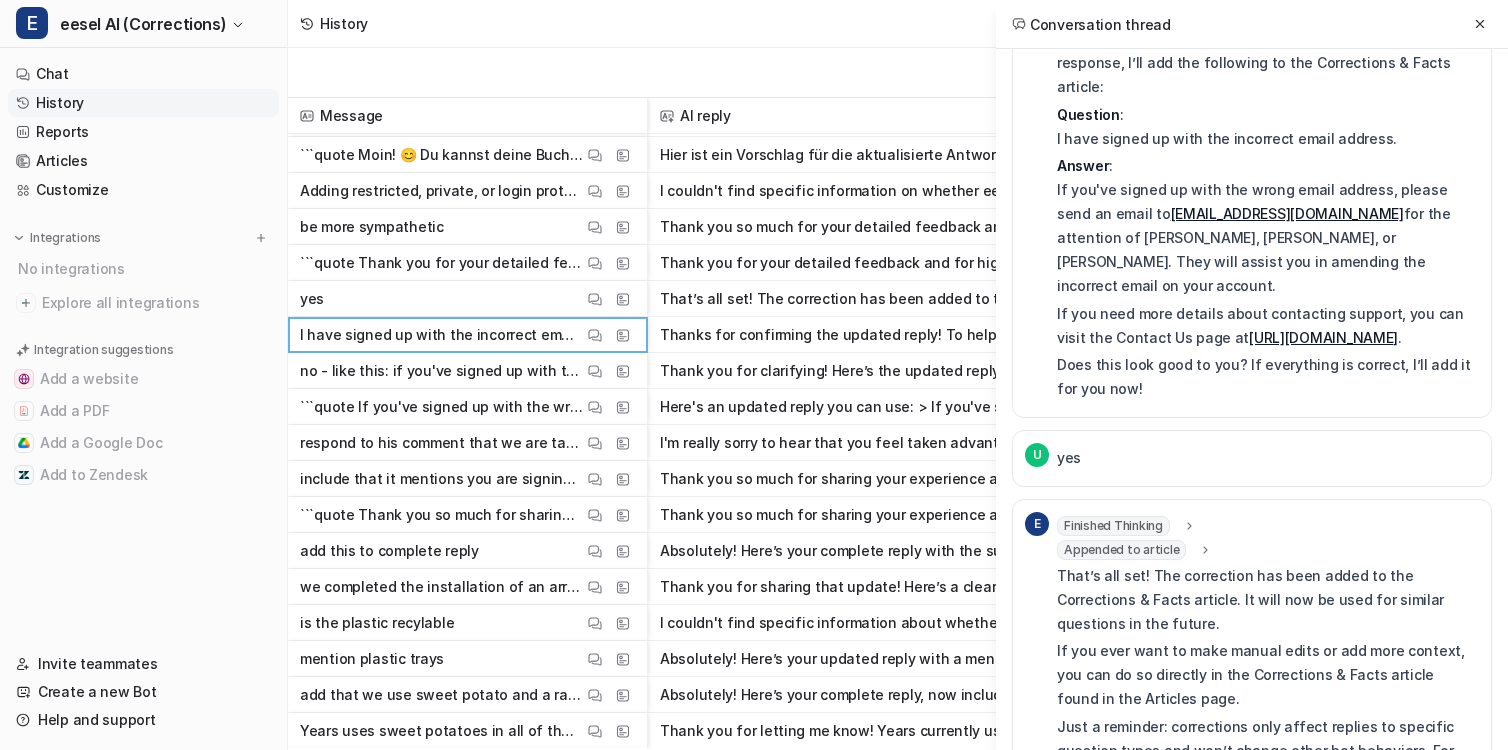 scroll, scrollTop: 1203, scrollLeft: 0, axis: vertical 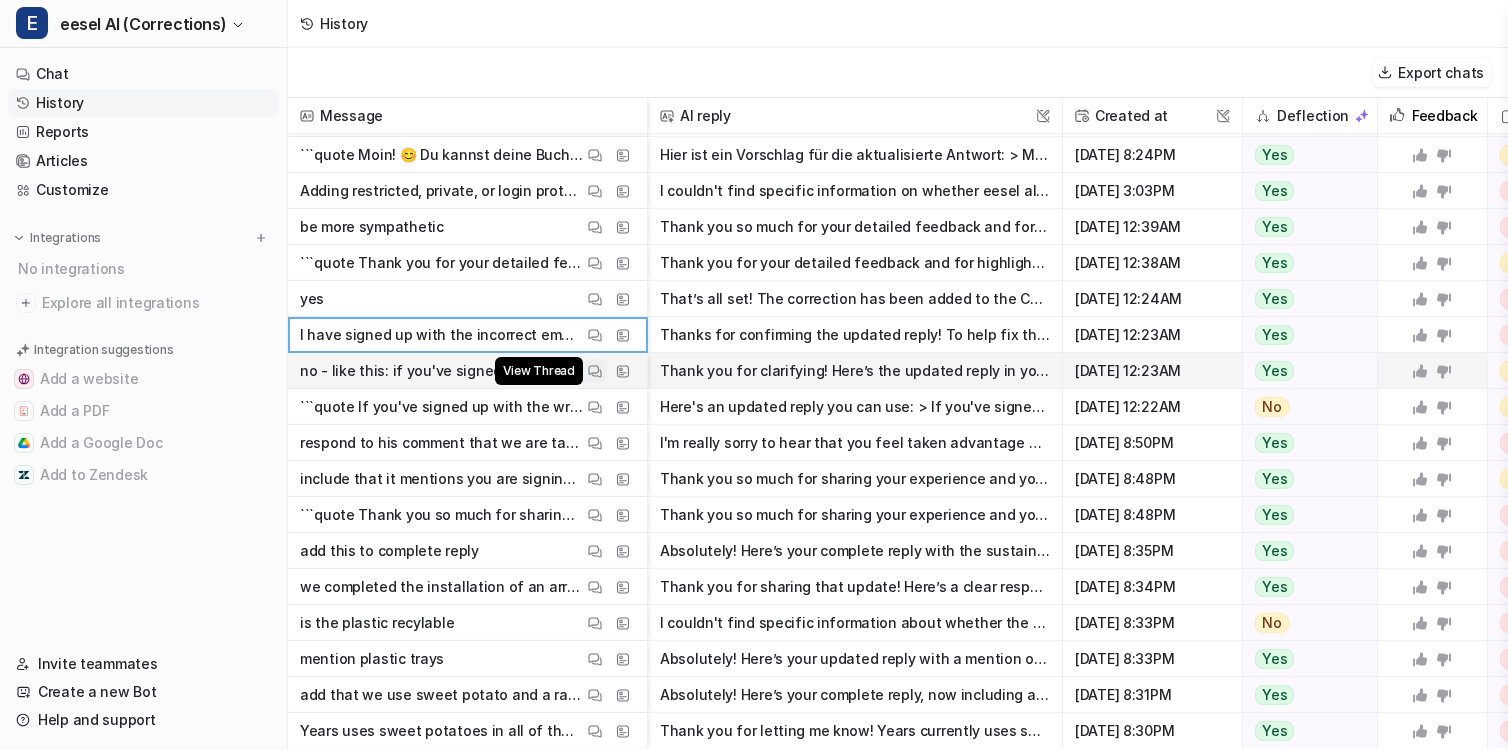 click on "View Thread" at bounding box center (595, 371) 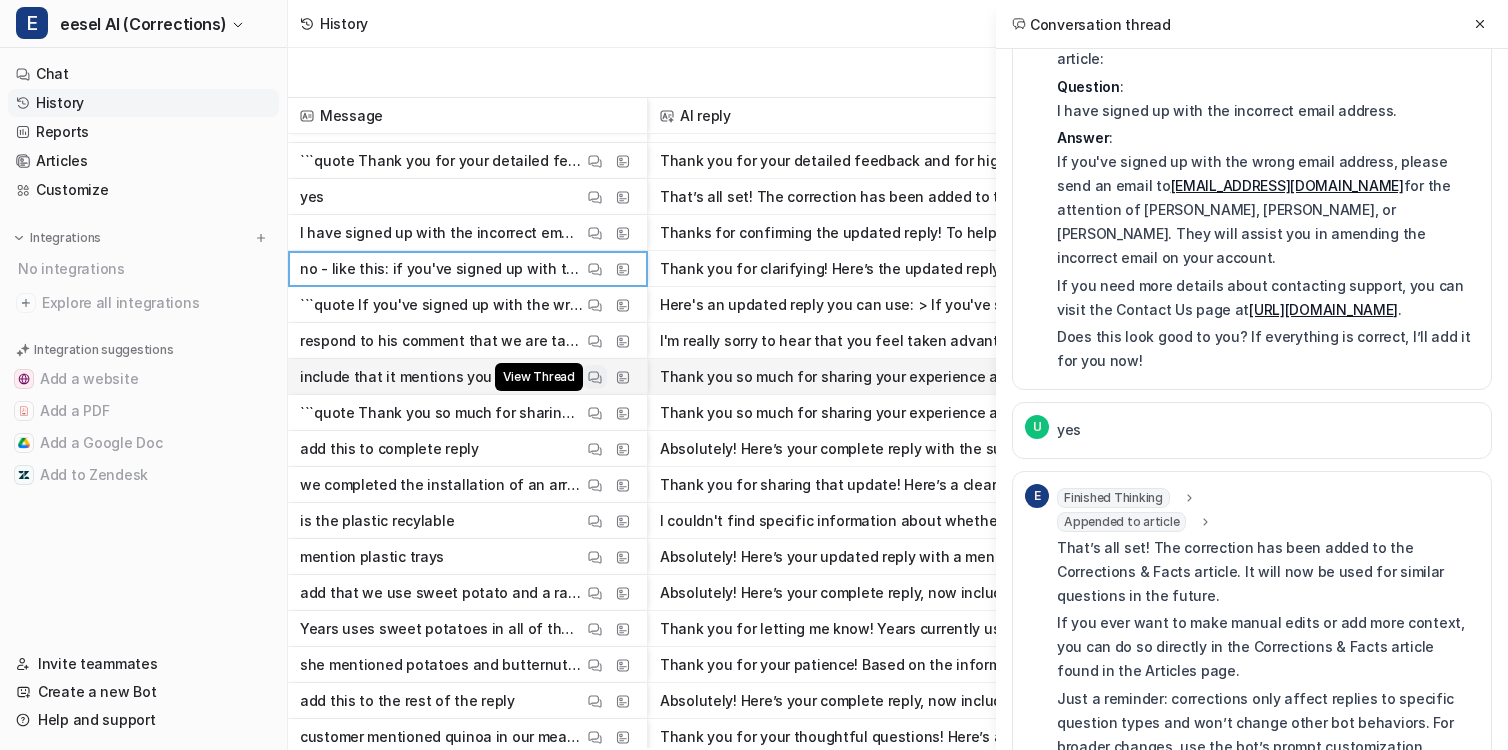 scroll, scrollTop: 255, scrollLeft: 0, axis: vertical 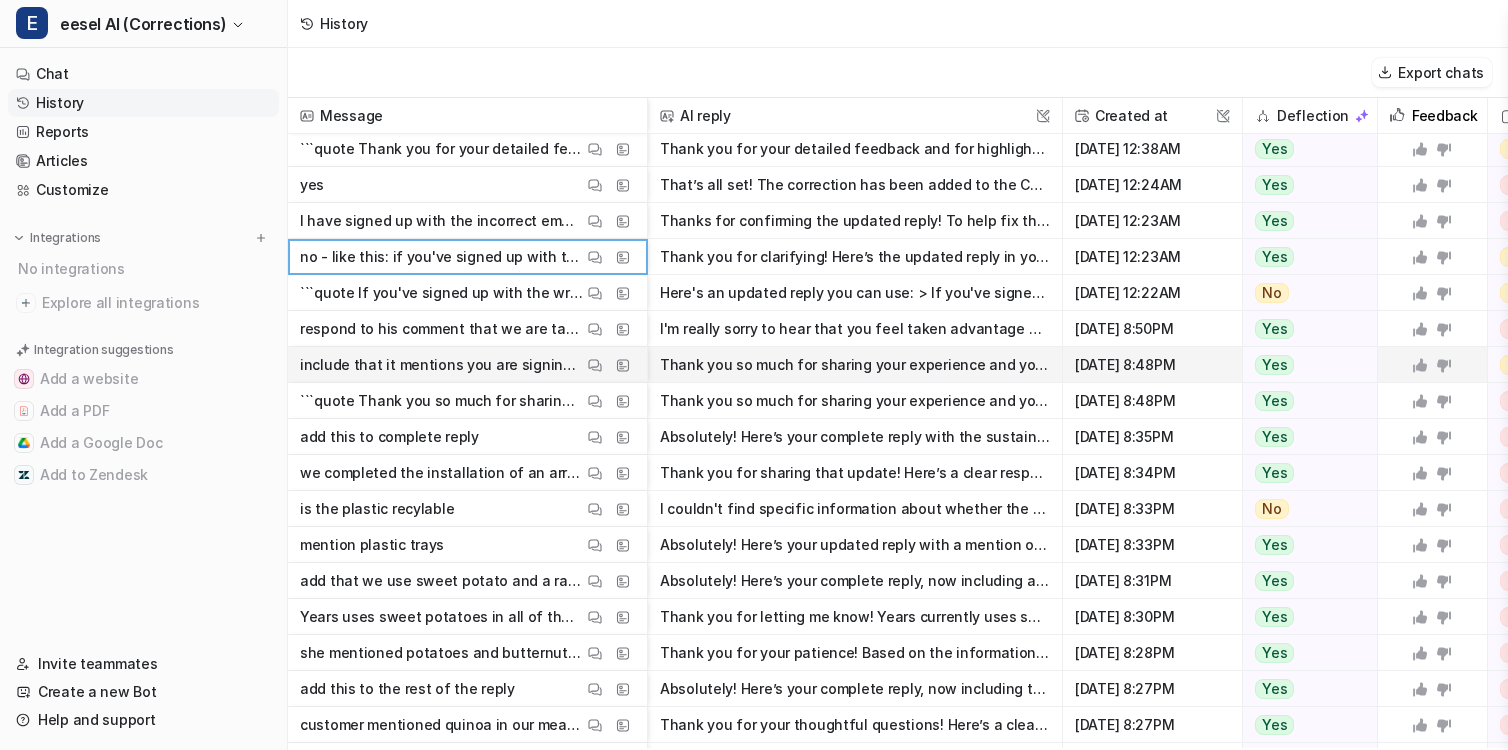 click on "include that it mentions you are signing up to an ongoing plan when you sign up for the trial View Thread View Sources" at bounding box center [467, 365] 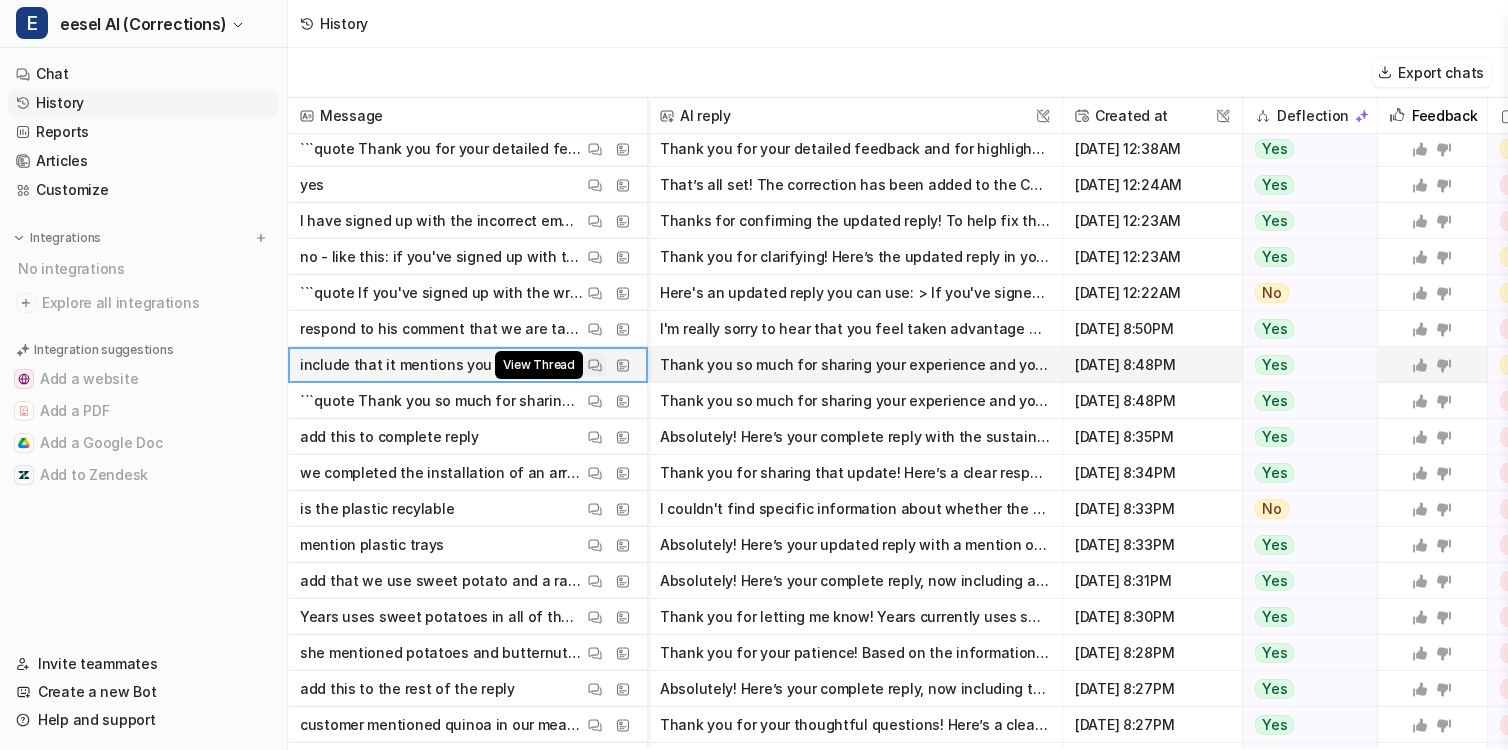 click at bounding box center [595, 365] 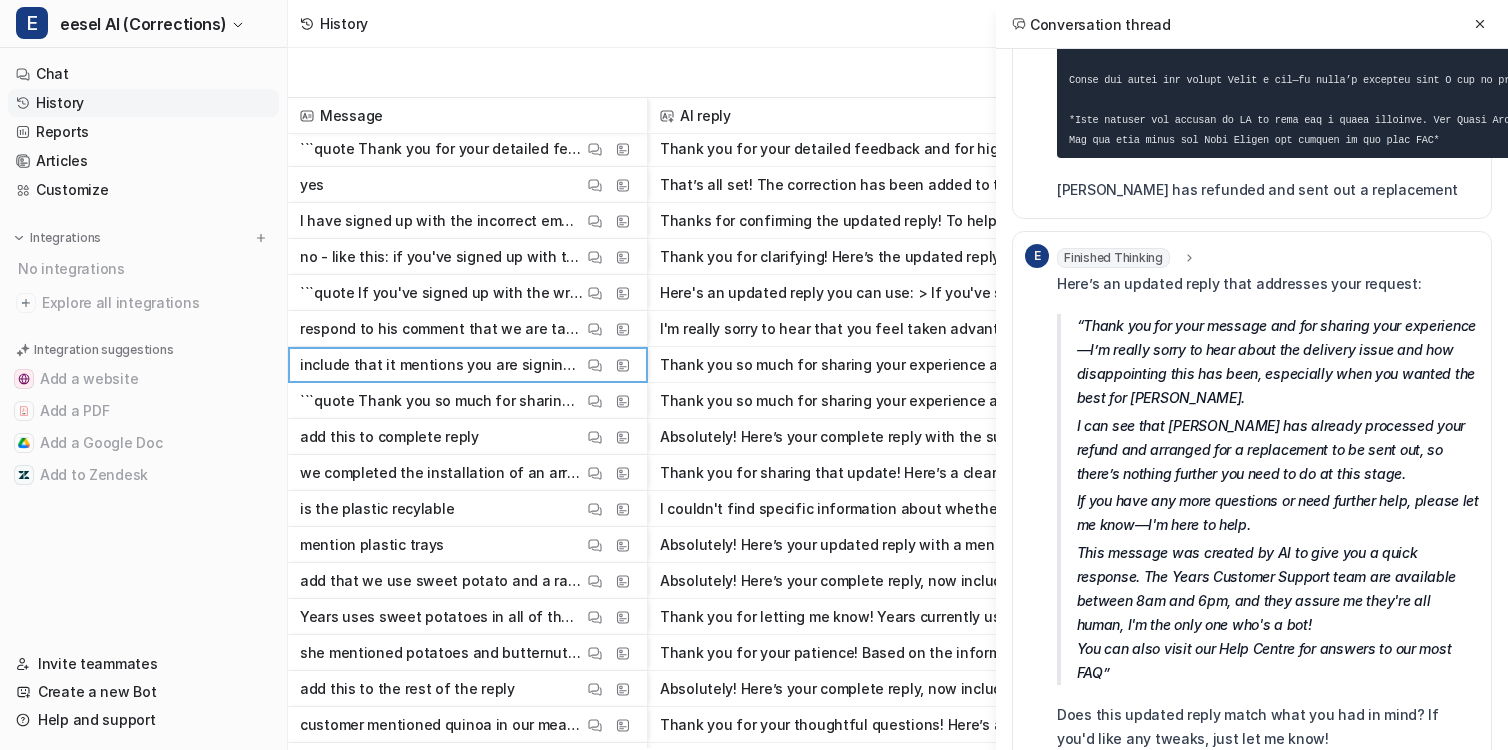 scroll, scrollTop: 0, scrollLeft: 0, axis: both 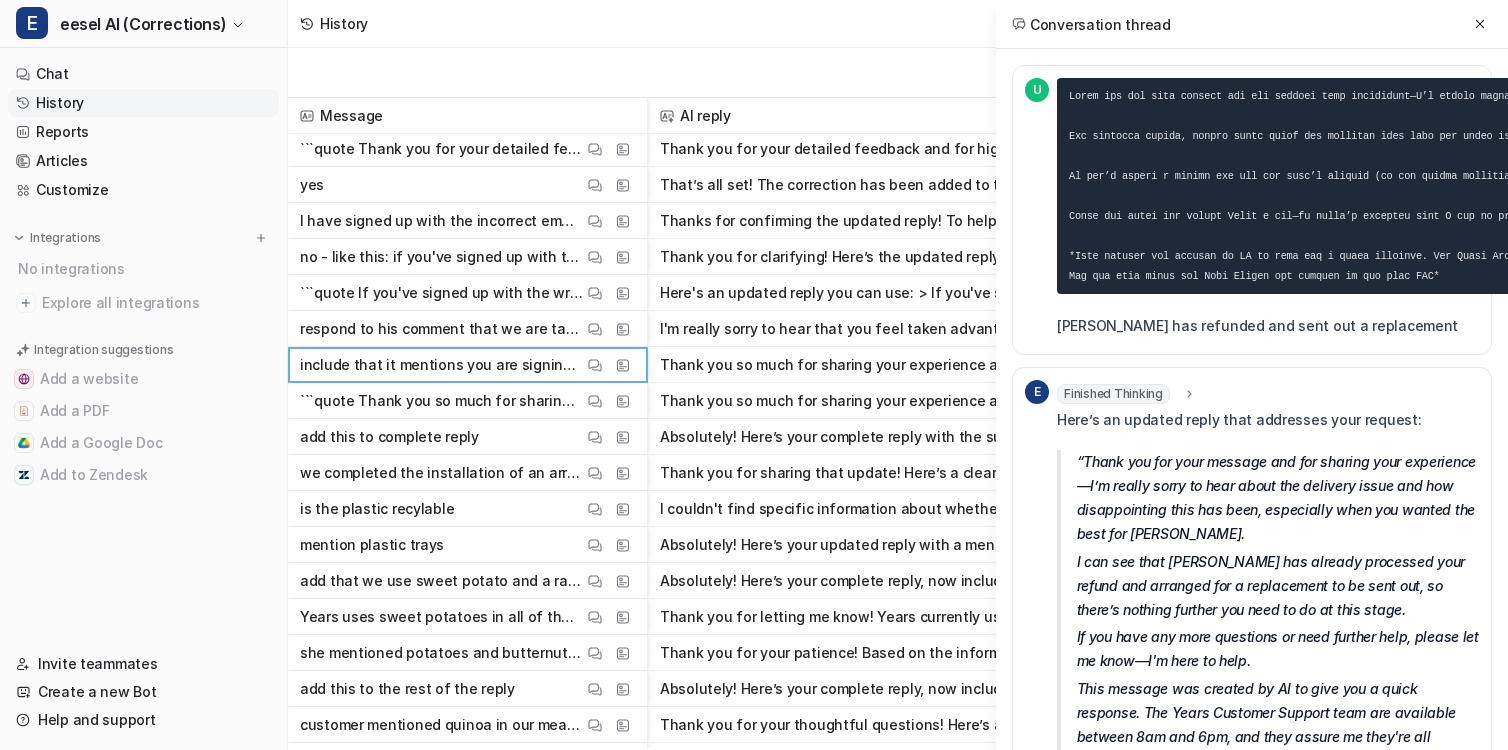 click on "[PERSON_NAME] has refunded and sent out a replacement" at bounding box center [1349, 326] 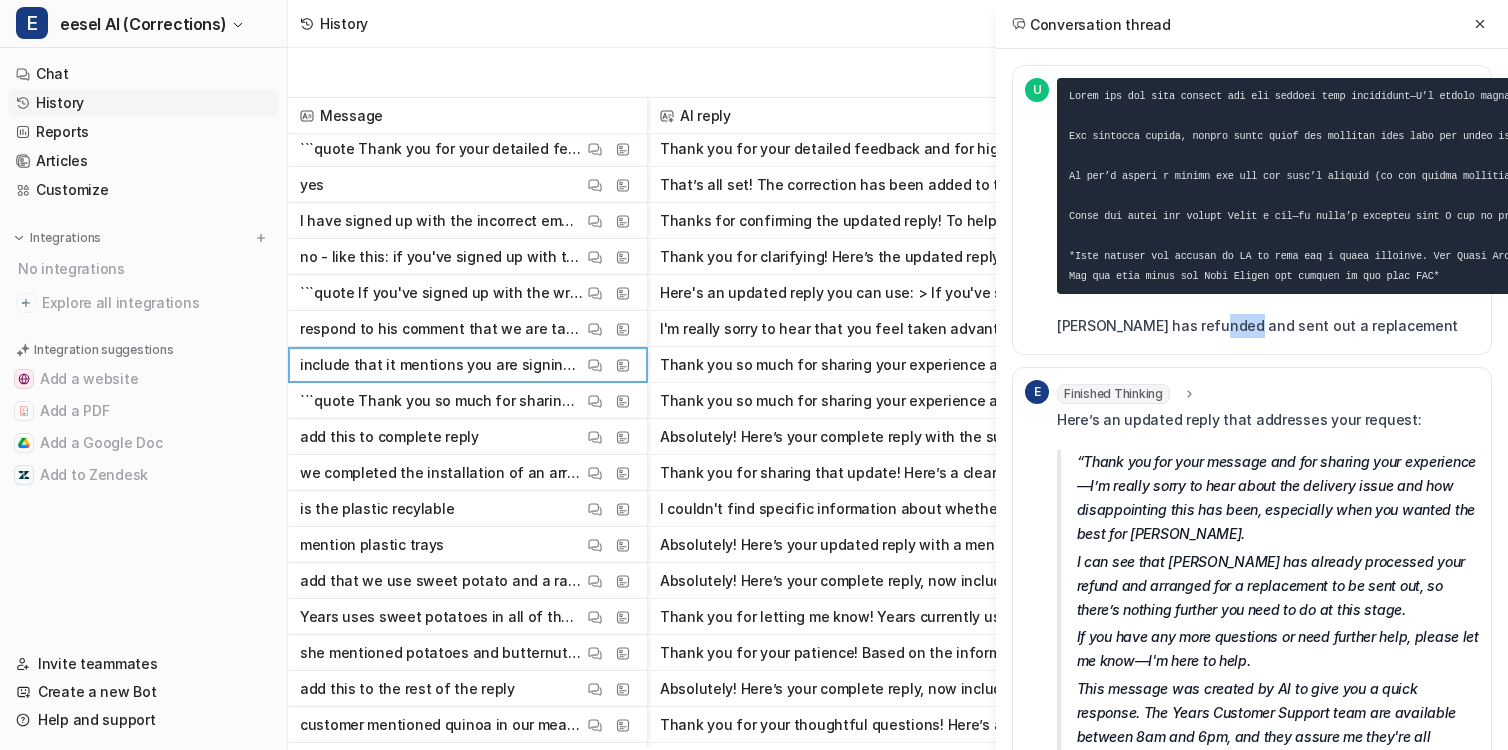 click on "[PERSON_NAME] has refunded and sent out a replacement" at bounding box center (1349, 326) 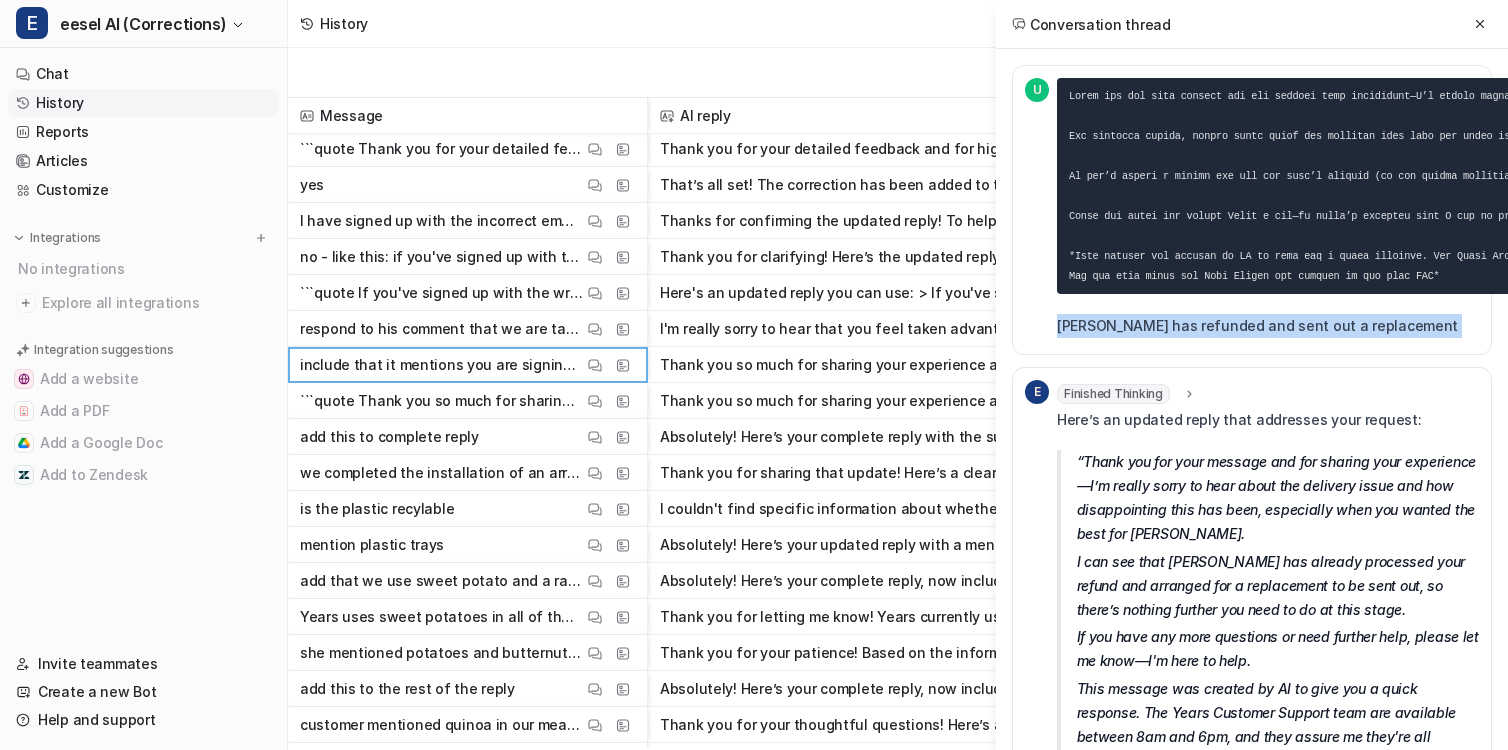 click on "[PERSON_NAME] has refunded and sent out a replacement" at bounding box center (1349, 326) 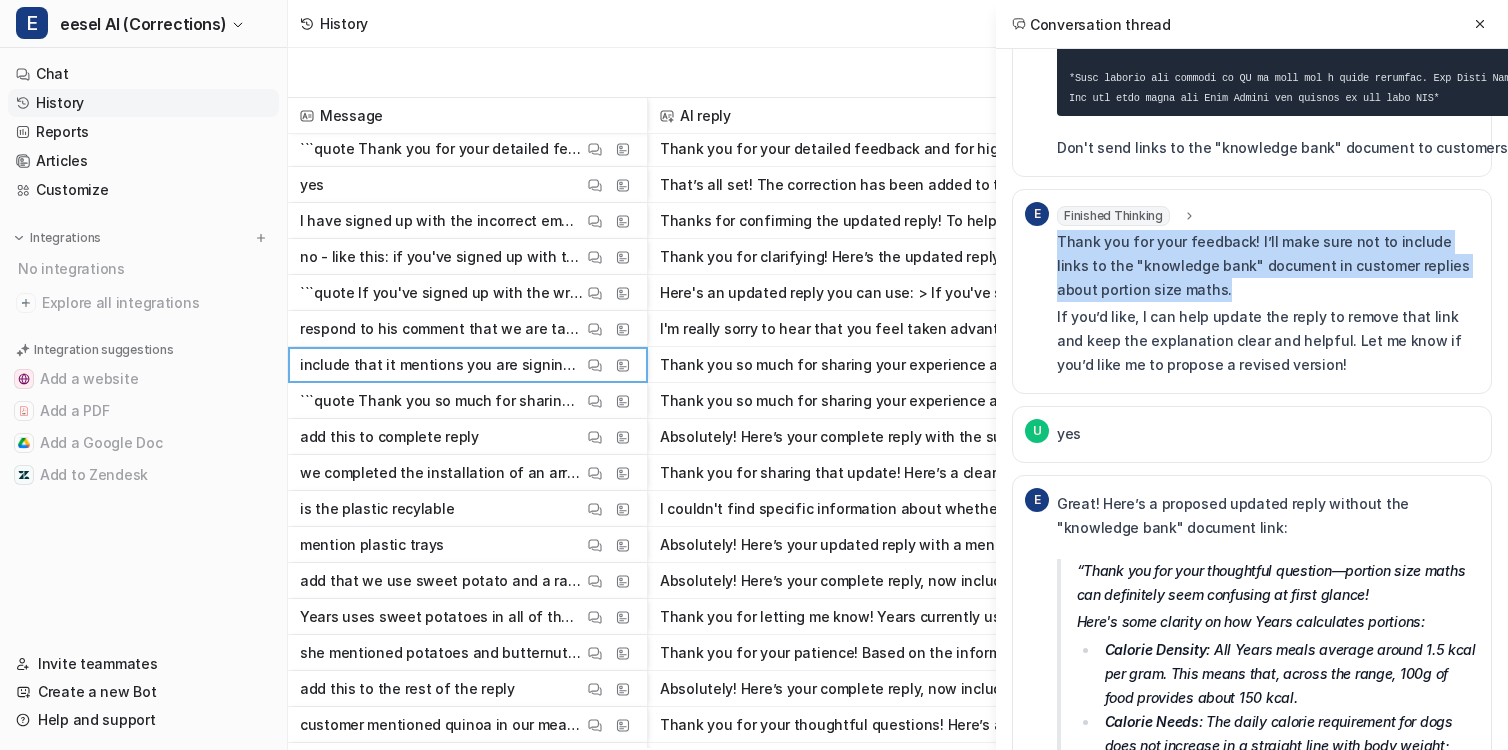 drag, startPoint x: 1282, startPoint y: 284, endPoint x: 1282, endPoint y: 208, distance: 76 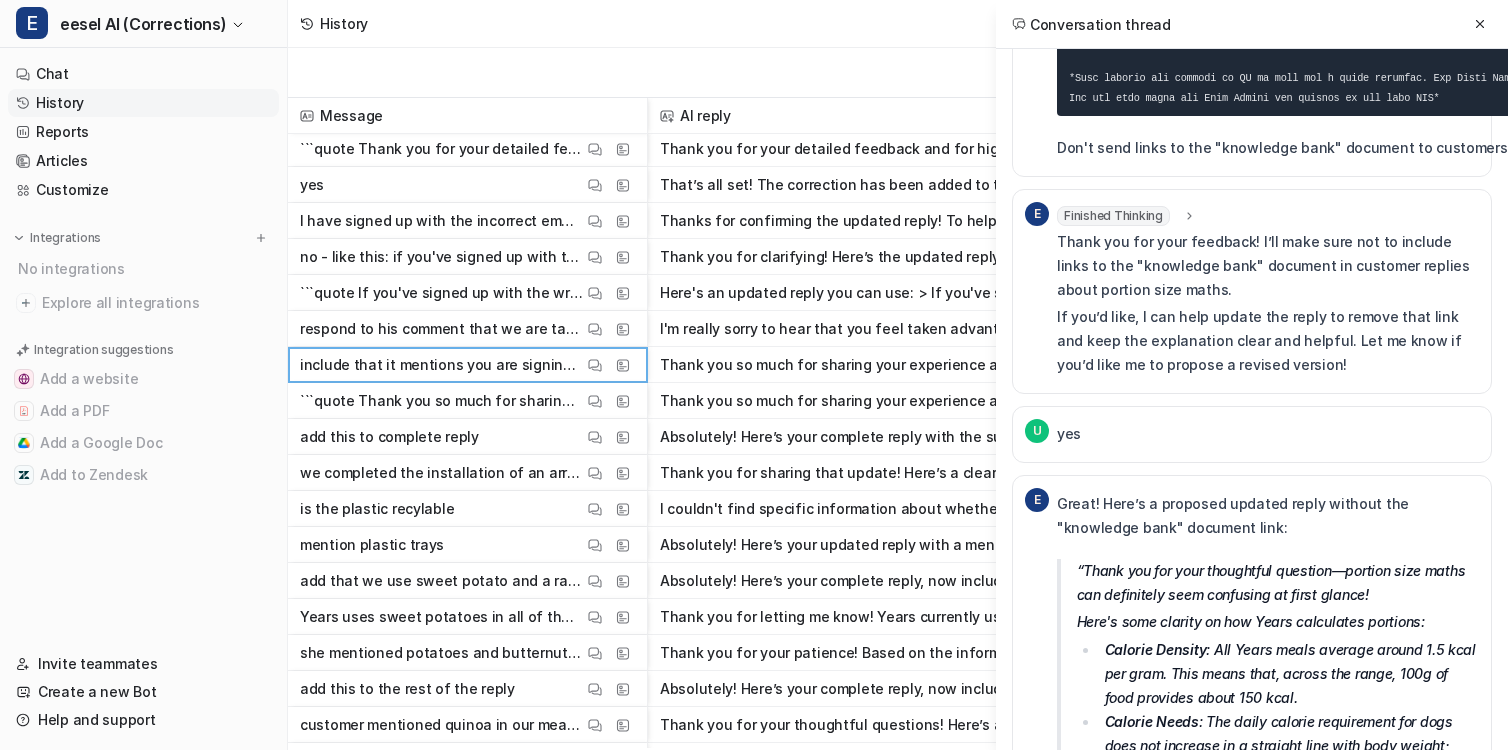 click on "Thank you for your feedback! I’ll make sure not to include links to the "knowledge bank" document in customer replies about portion size maths." at bounding box center (1268, 266) 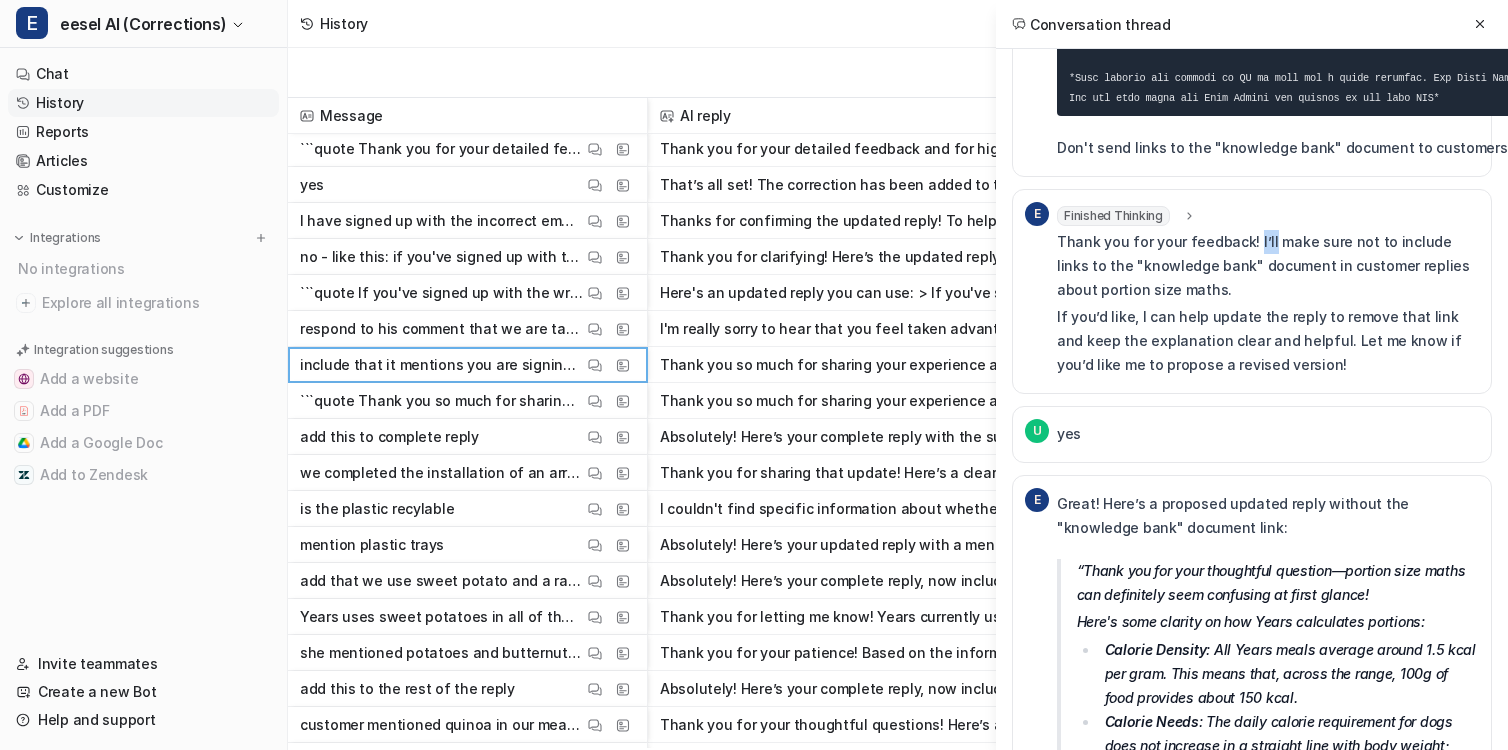 click on "Thank you for your feedback! I’ll make sure not to include links to the "knowledge bank" document in customer replies about portion size maths." at bounding box center (1268, 266) 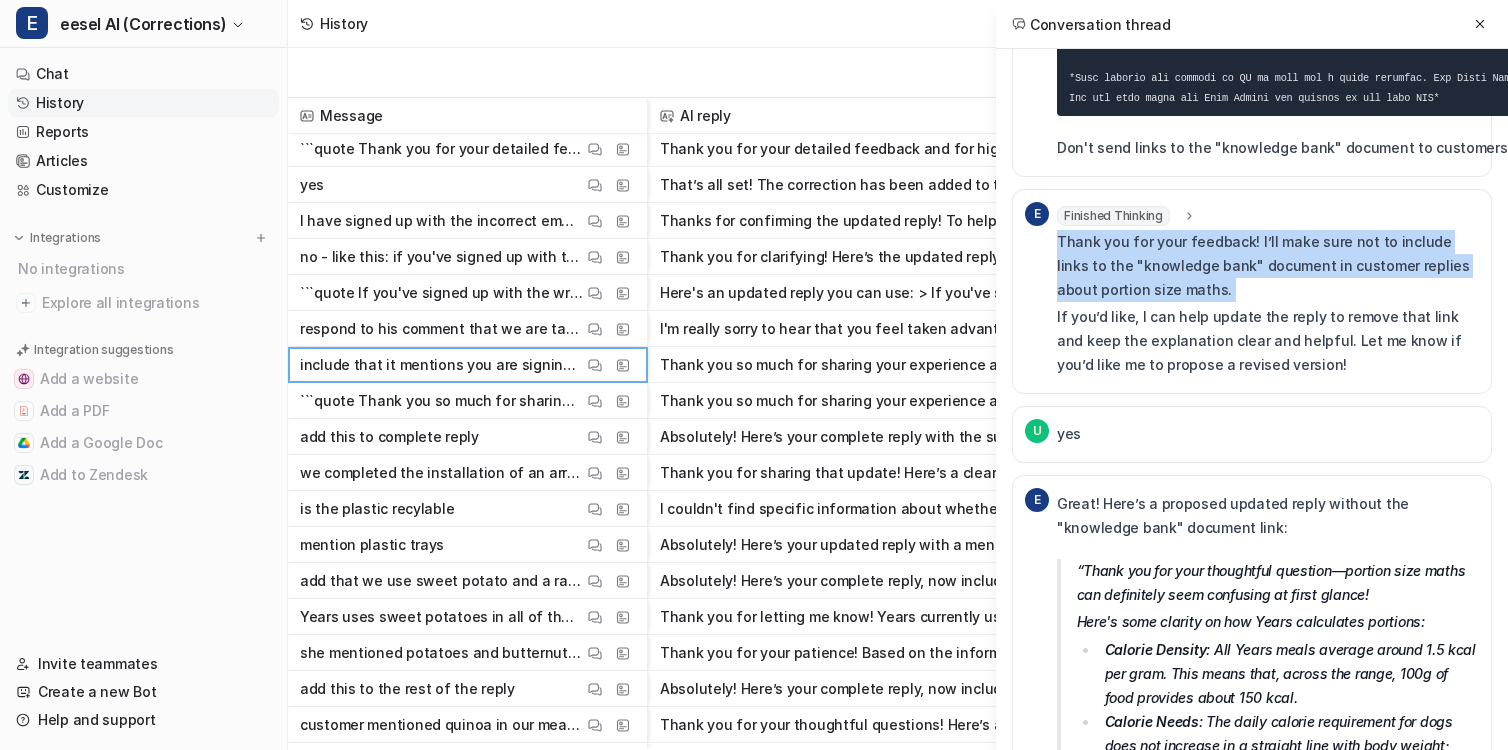 click on "Thank you for your feedback! I’ll make sure not to include links to the "knowledge bank" document in customer replies about portion size maths." at bounding box center (1268, 266) 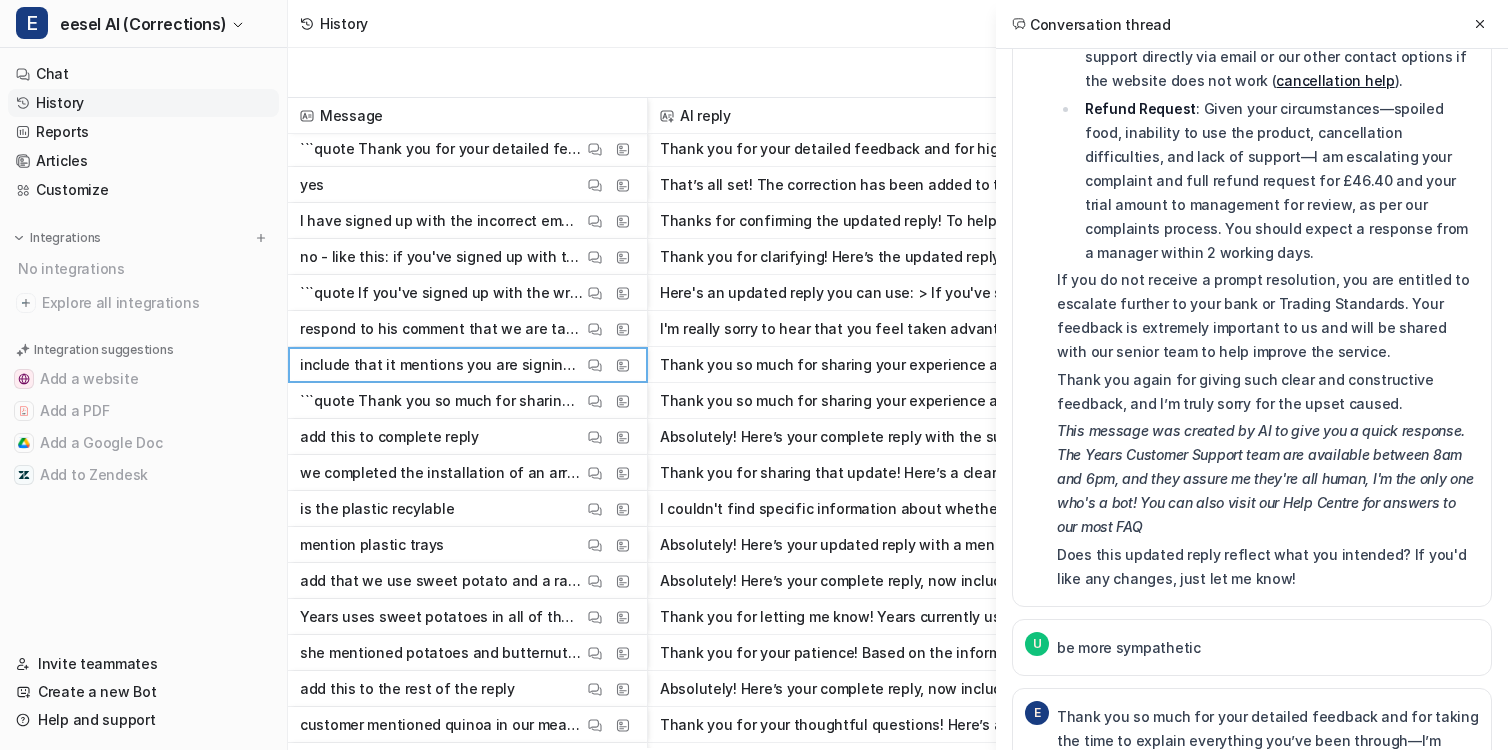 scroll, scrollTop: 24664, scrollLeft: 0, axis: vertical 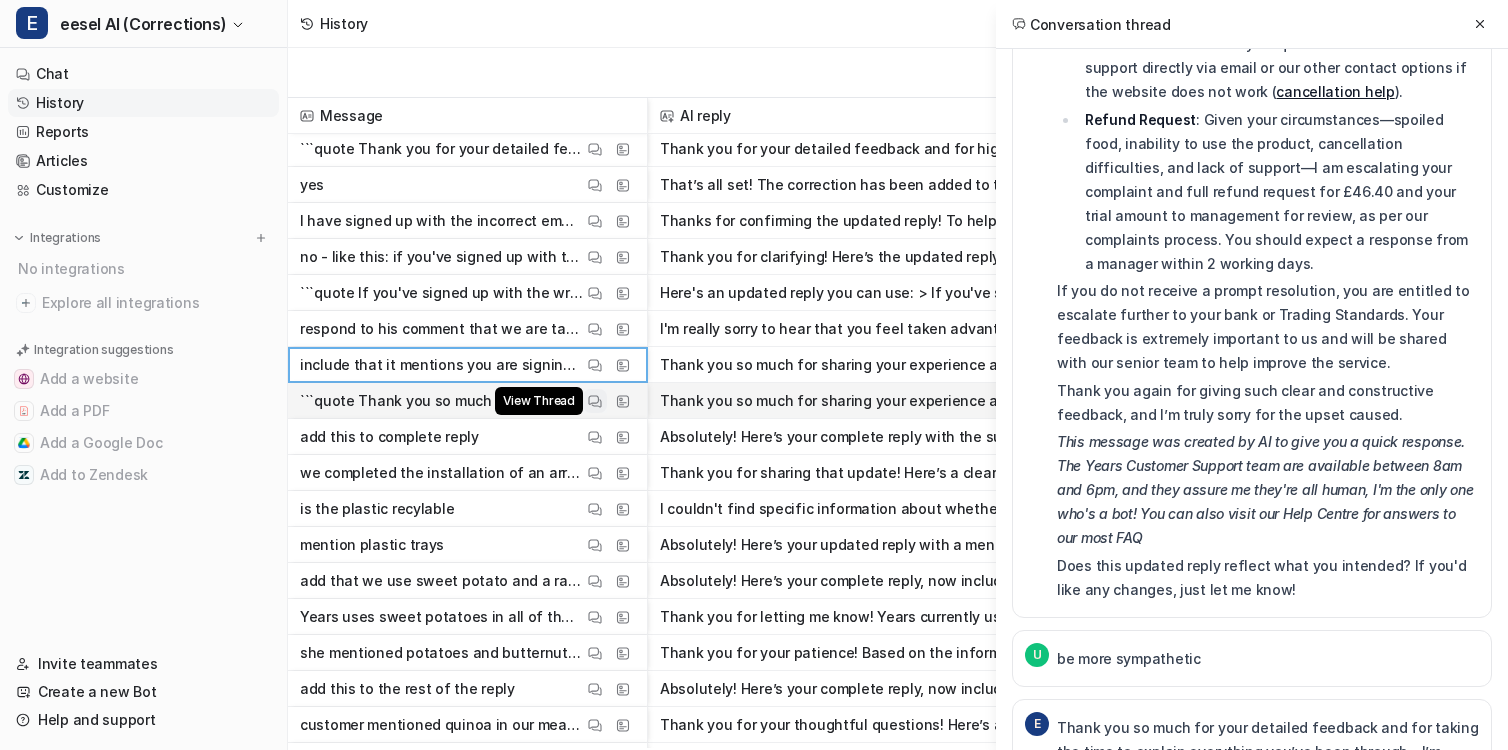 click at bounding box center [595, 401] 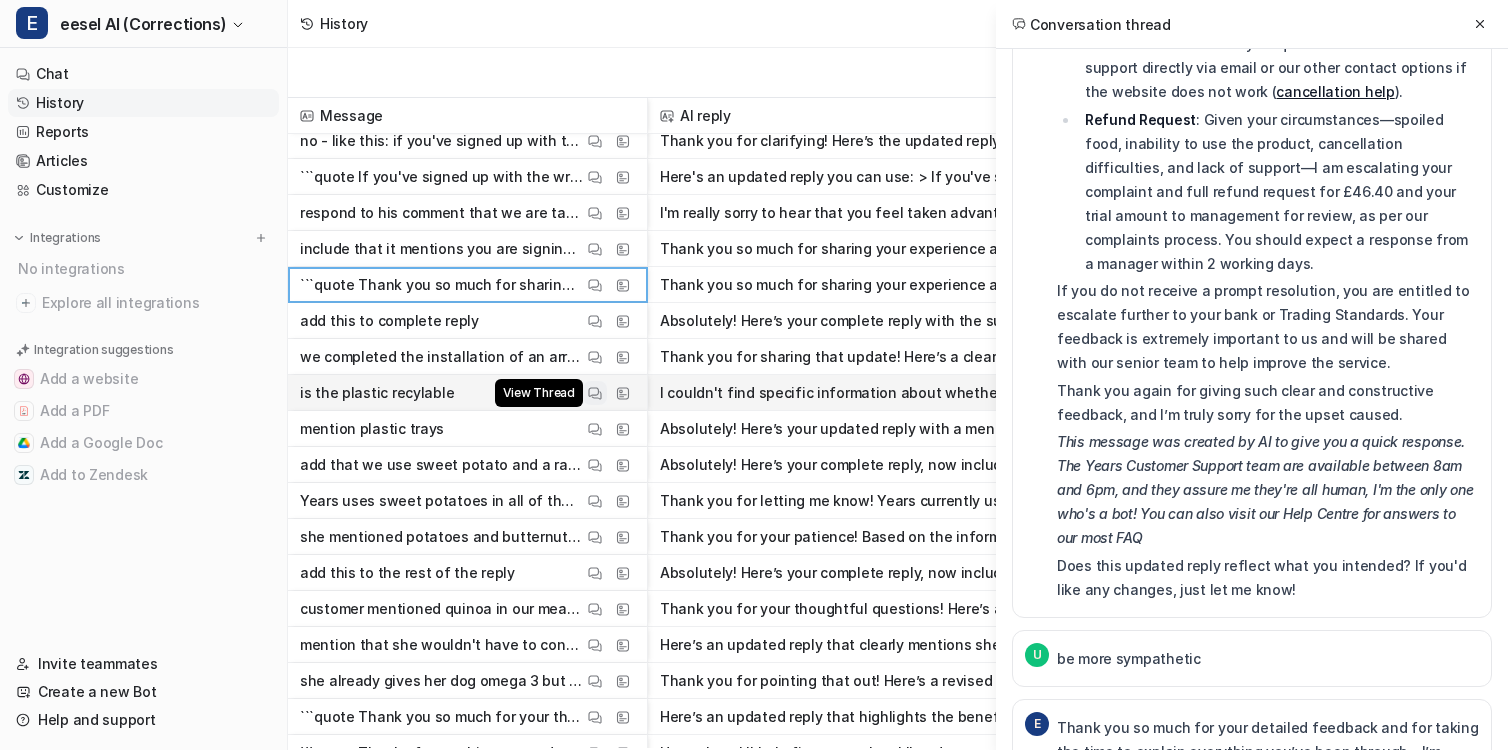 scroll, scrollTop: 459, scrollLeft: 0, axis: vertical 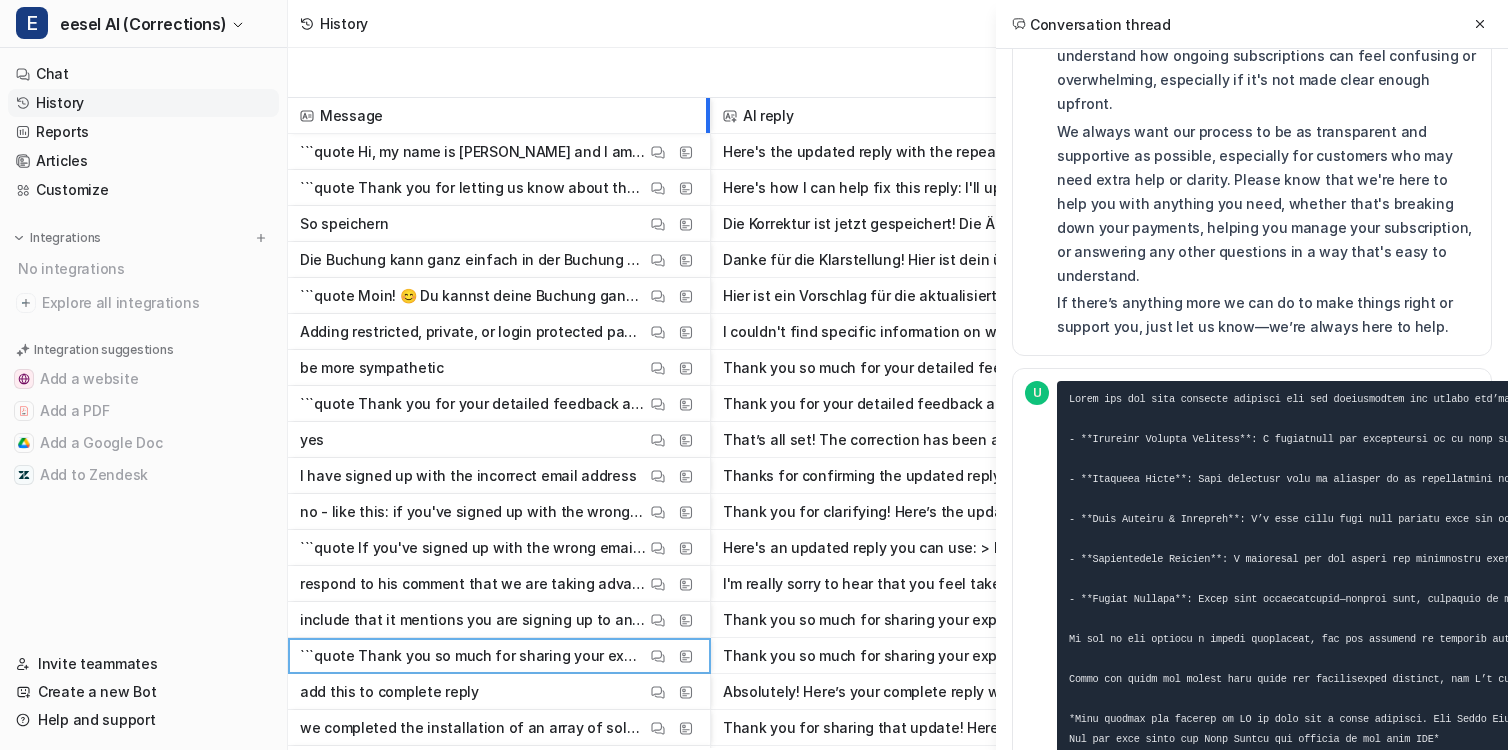 click at bounding box center (705, 115) 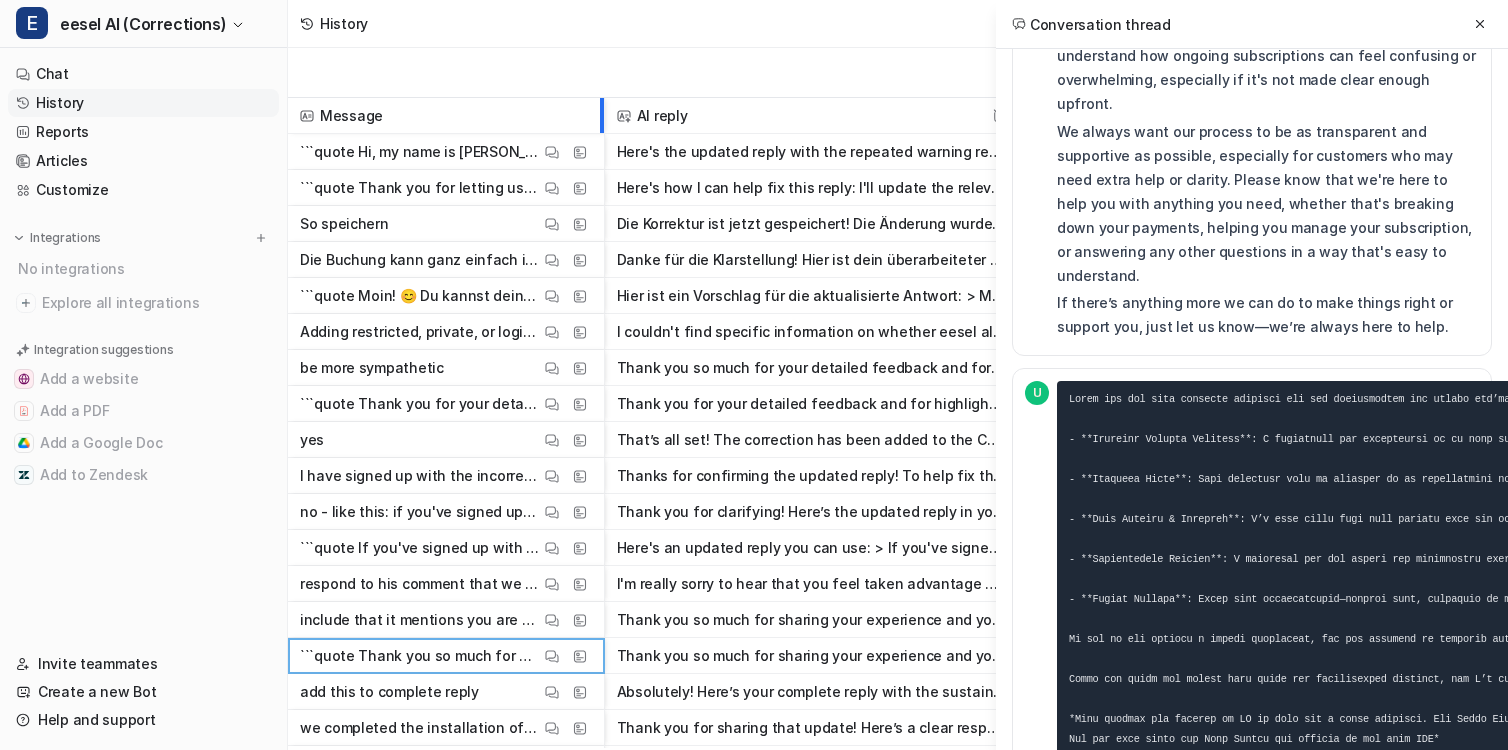click at bounding box center [599, 115] 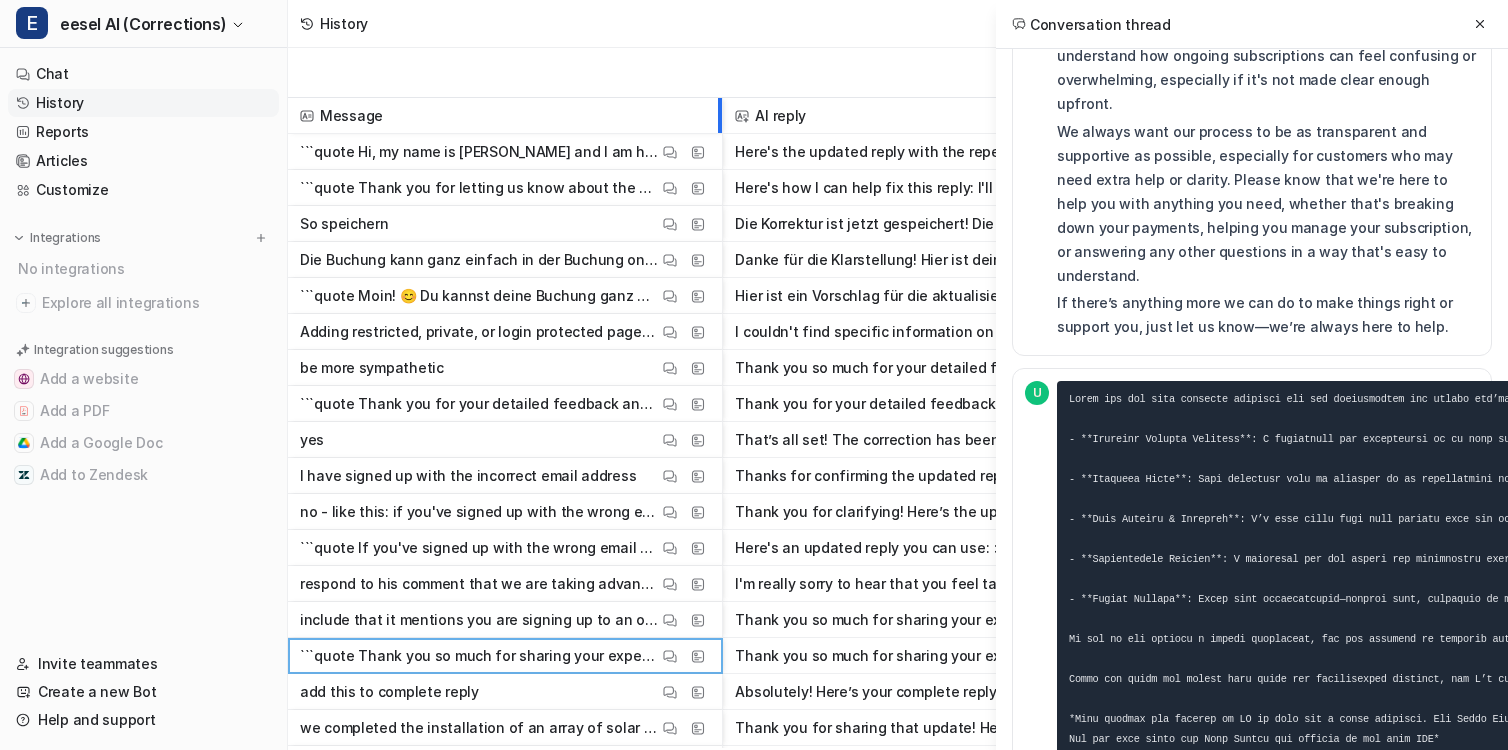 click at bounding box center (717, 115) 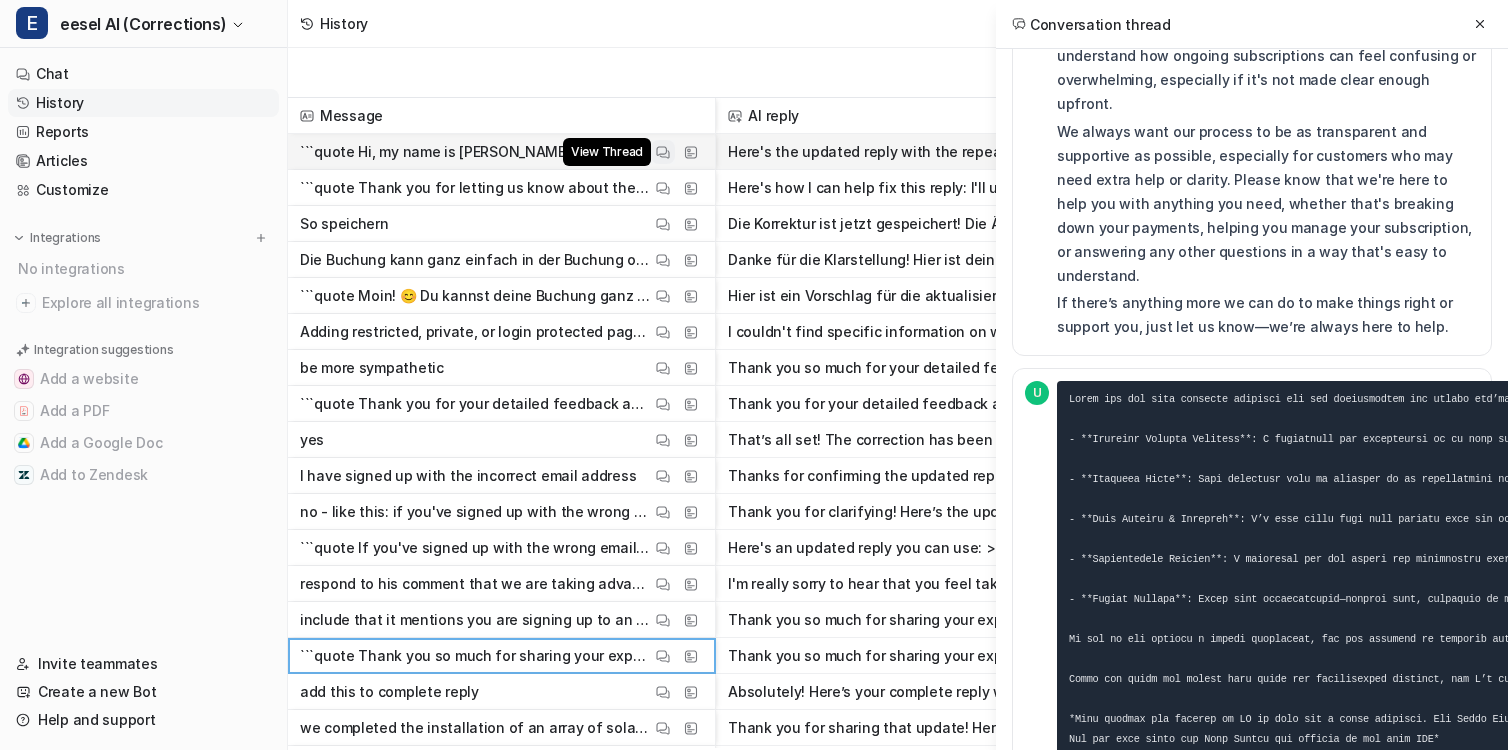 click at bounding box center (663, 152) 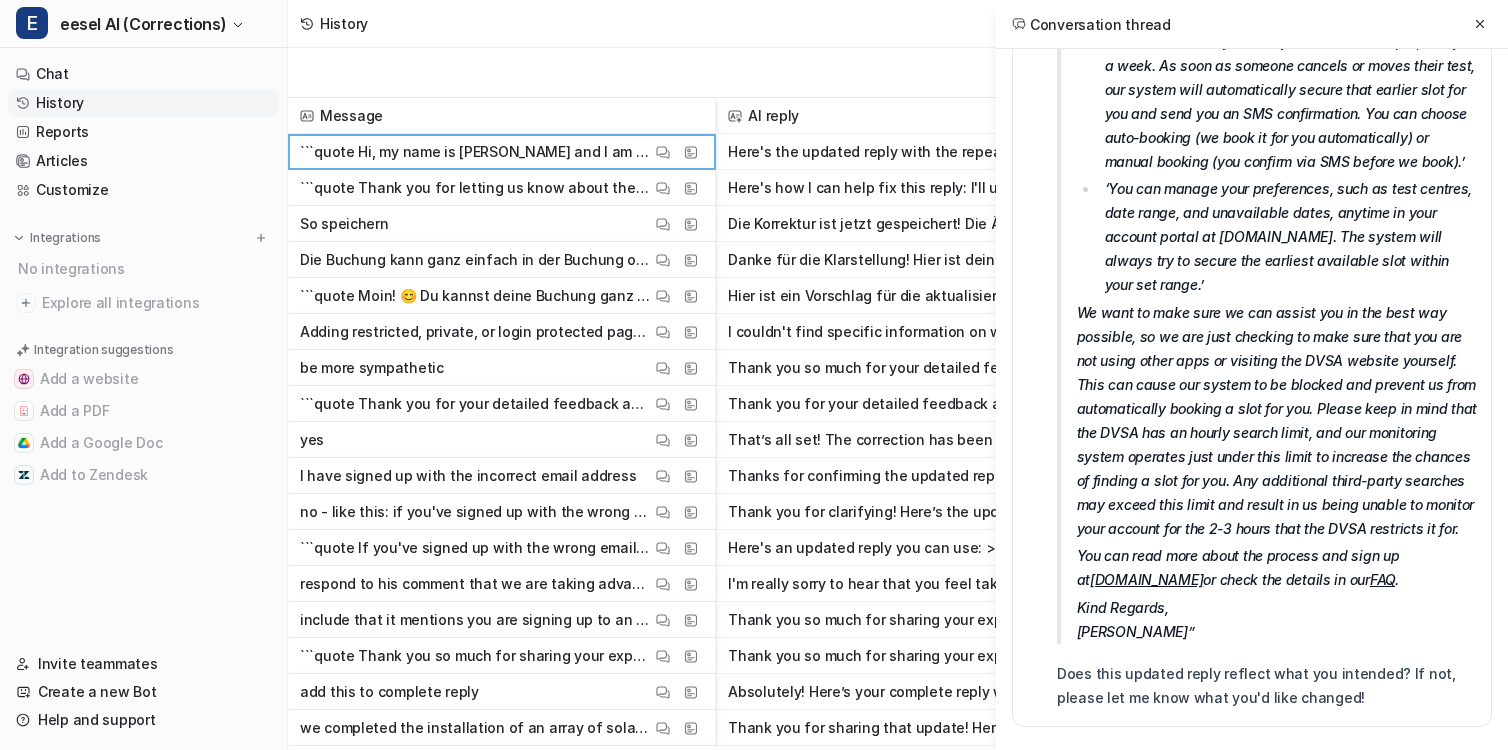 click on "Export chats" at bounding box center (898, 73) 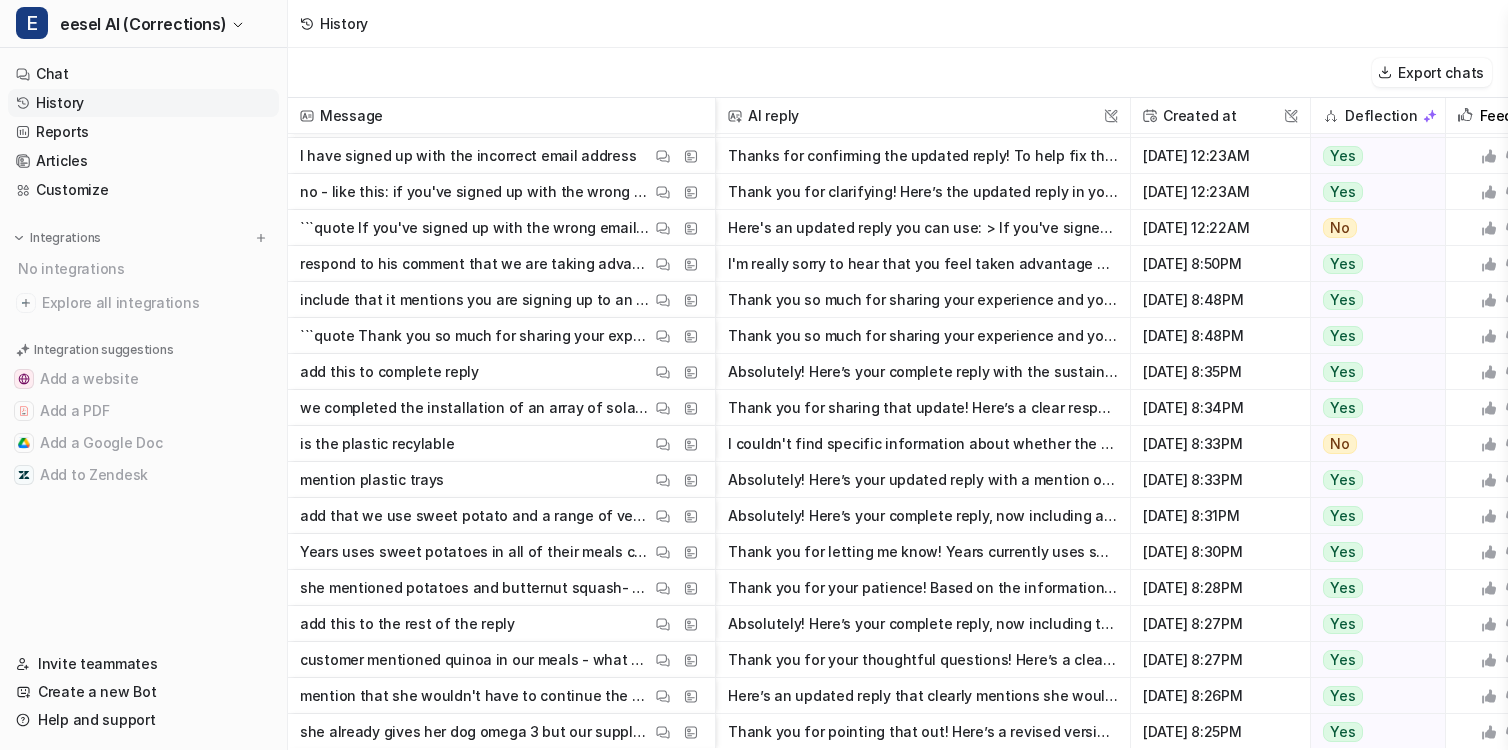 scroll, scrollTop: 0, scrollLeft: 0, axis: both 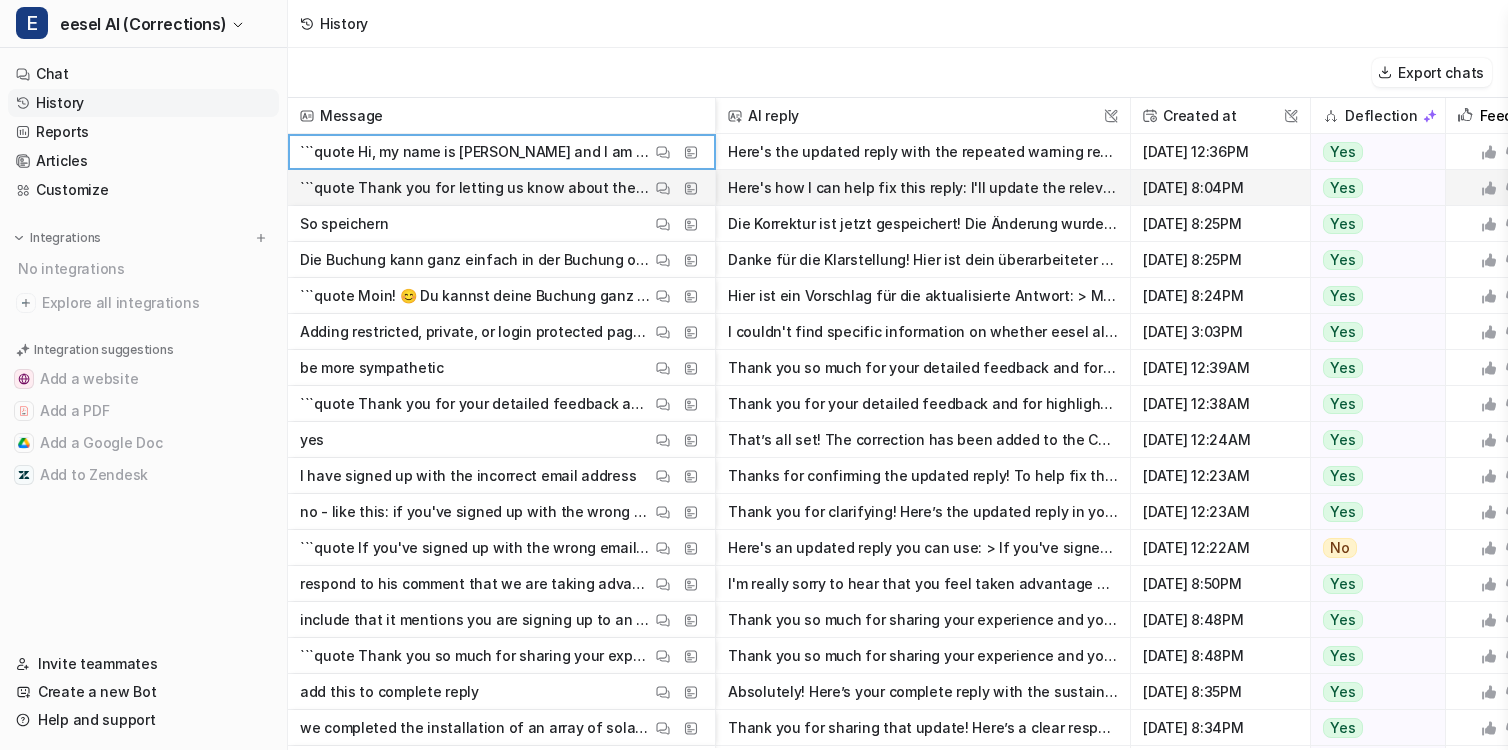 click on "[DATE] 8:04PM" at bounding box center [1220, 188] 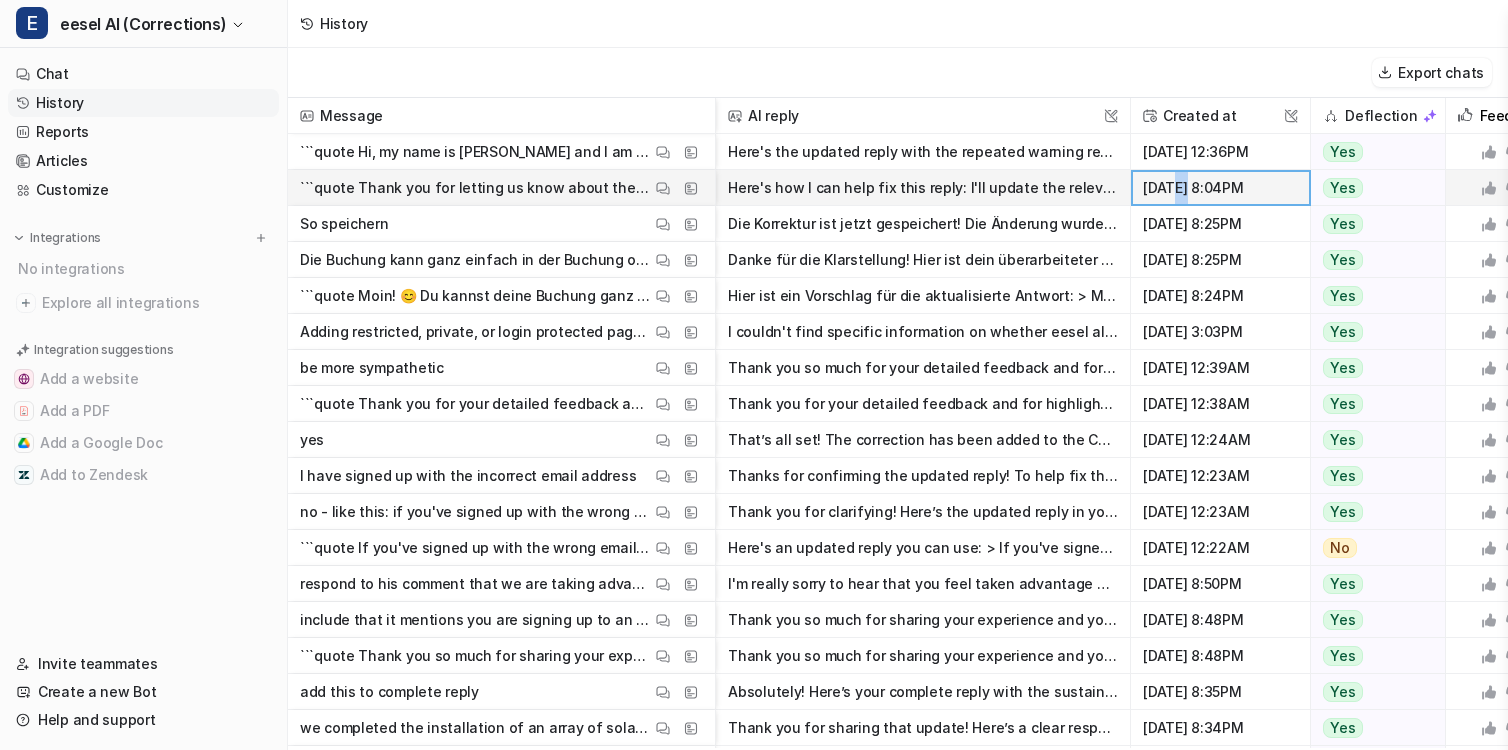 click on "[DATE] 8:04PM" at bounding box center (1220, 188) 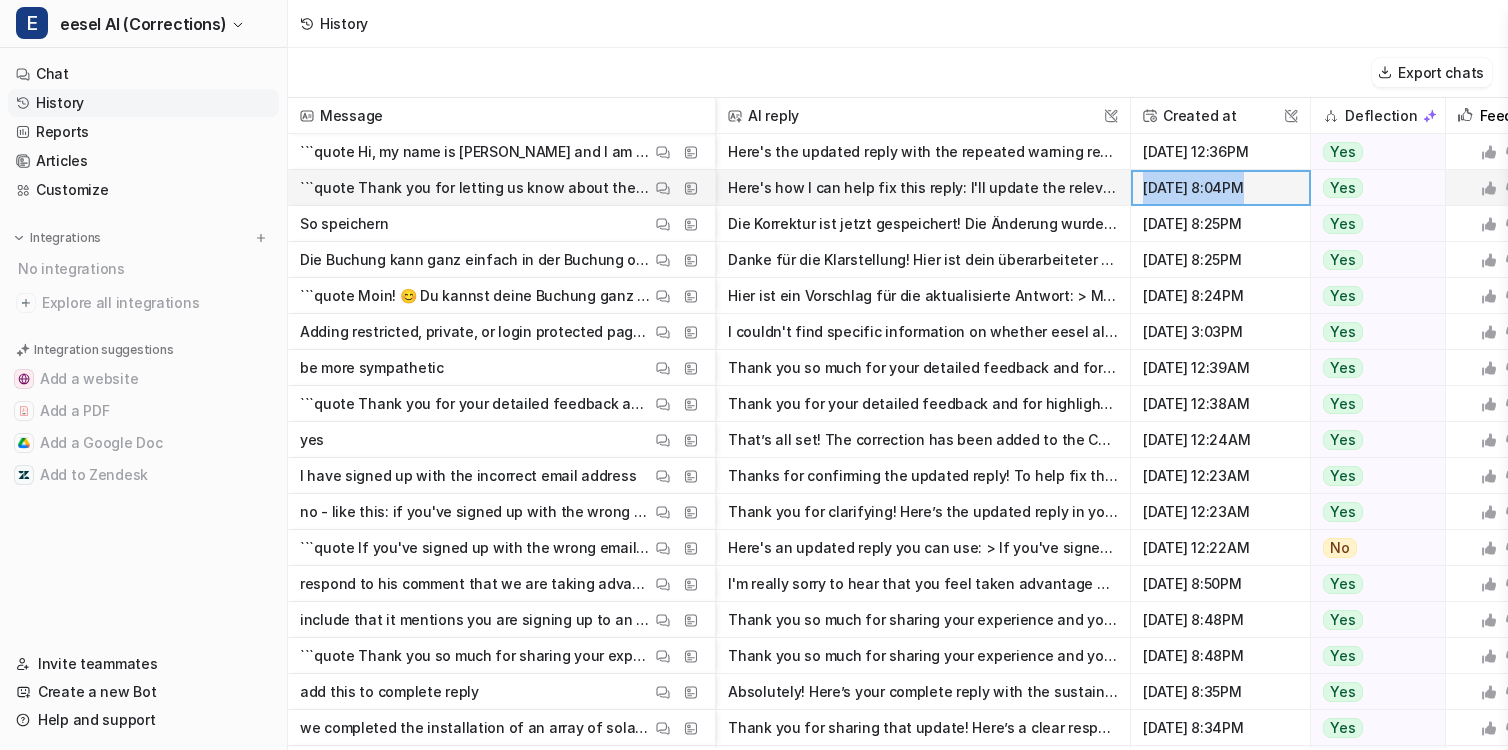 click on "[DATE] 8:04PM" at bounding box center [1220, 188] 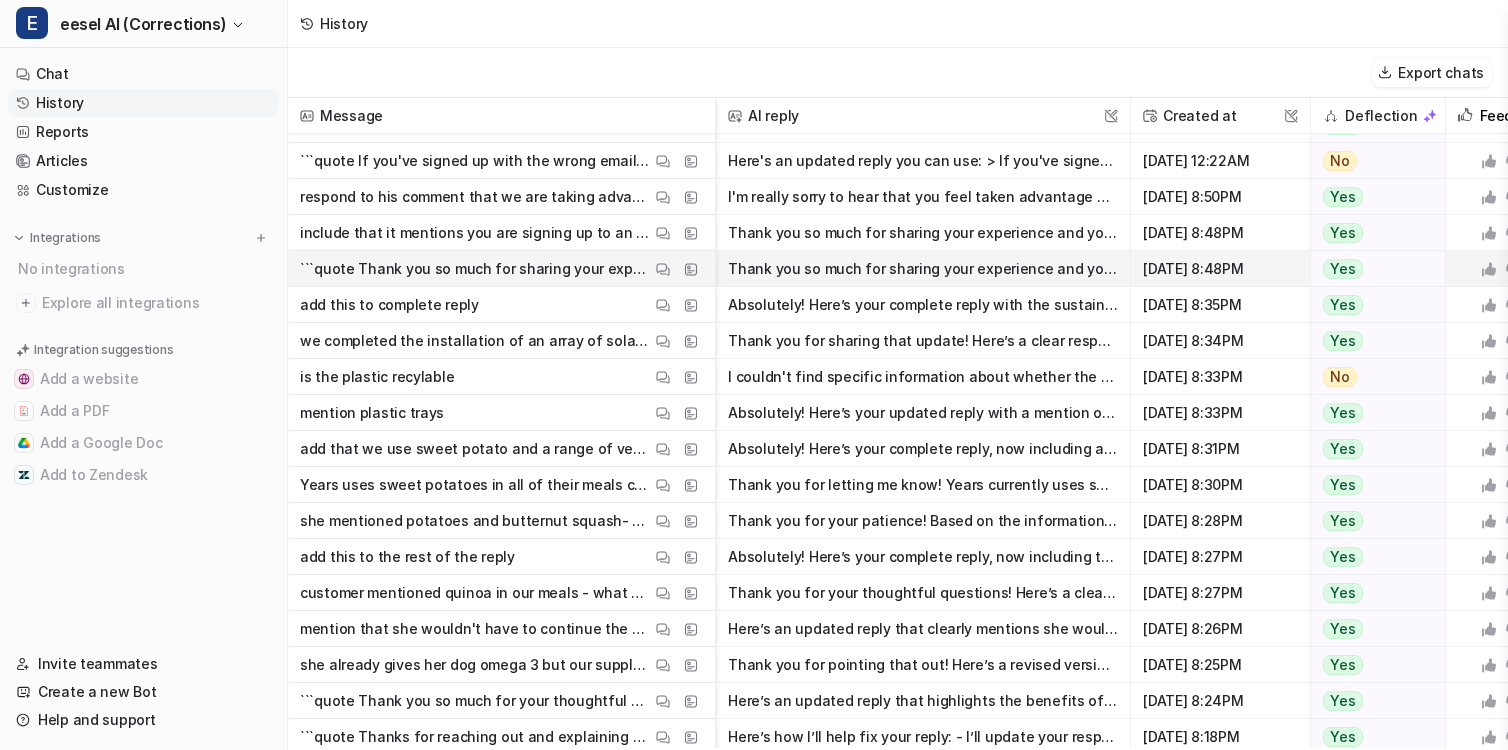 scroll, scrollTop: 411, scrollLeft: 0, axis: vertical 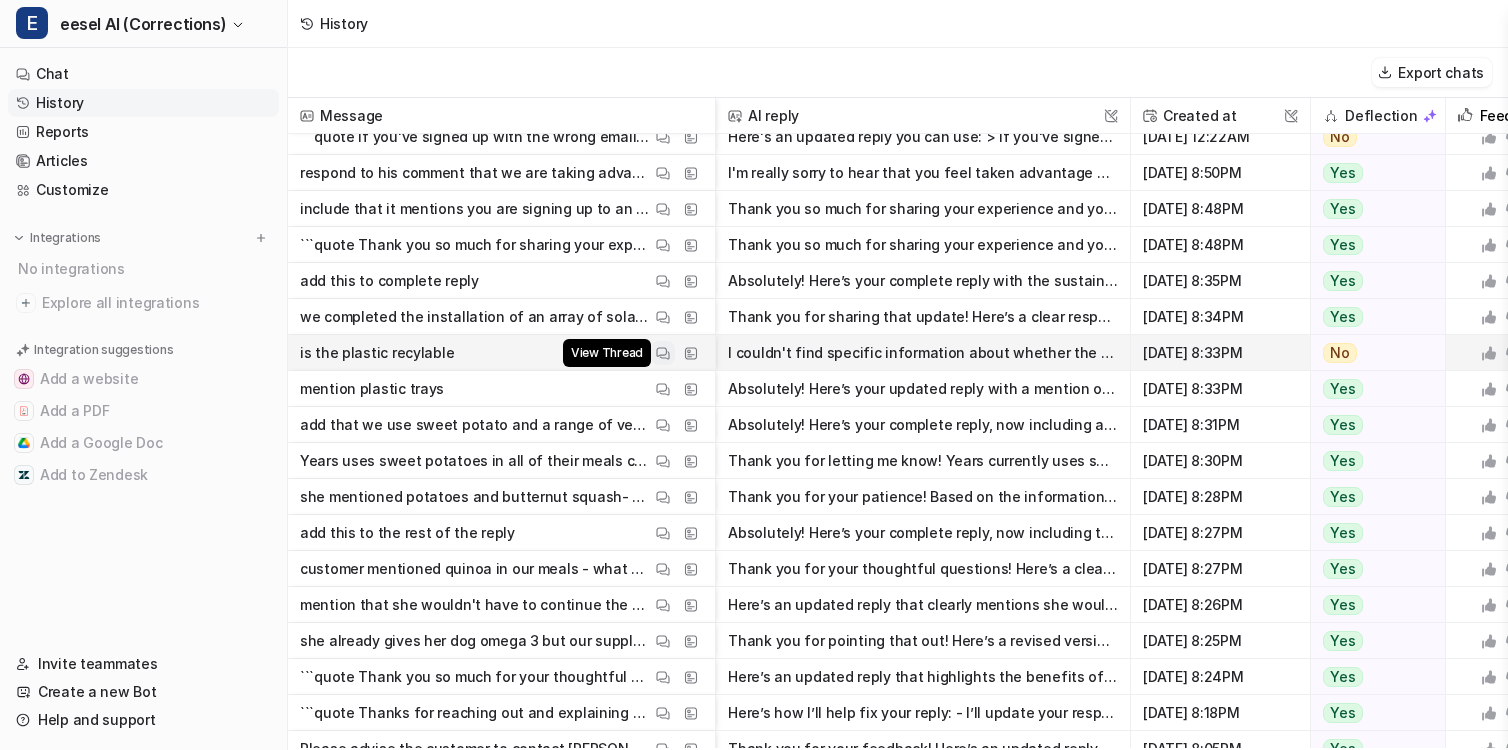 click at bounding box center [663, 353] 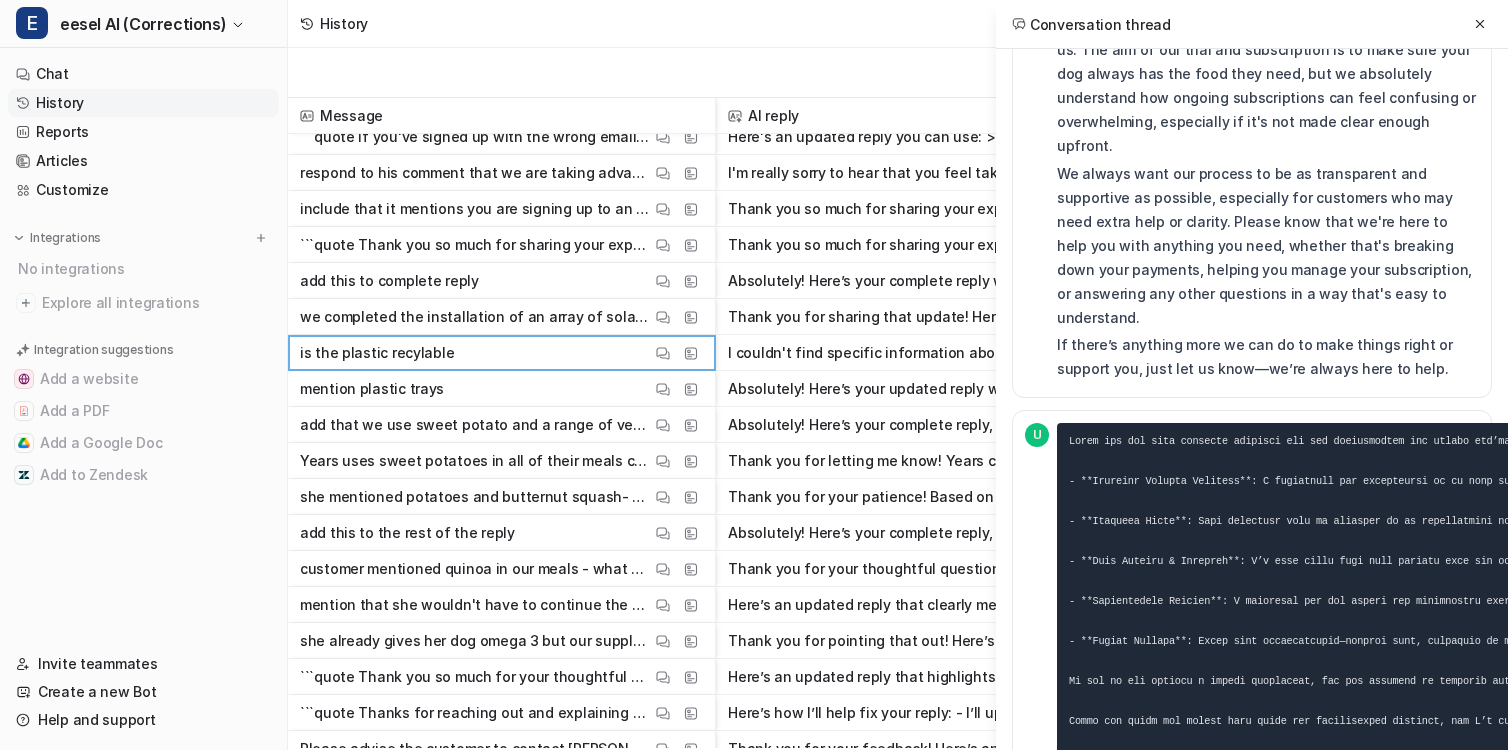 scroll, scrollTop: 23300, scrollLeft: 0, axis: vertical 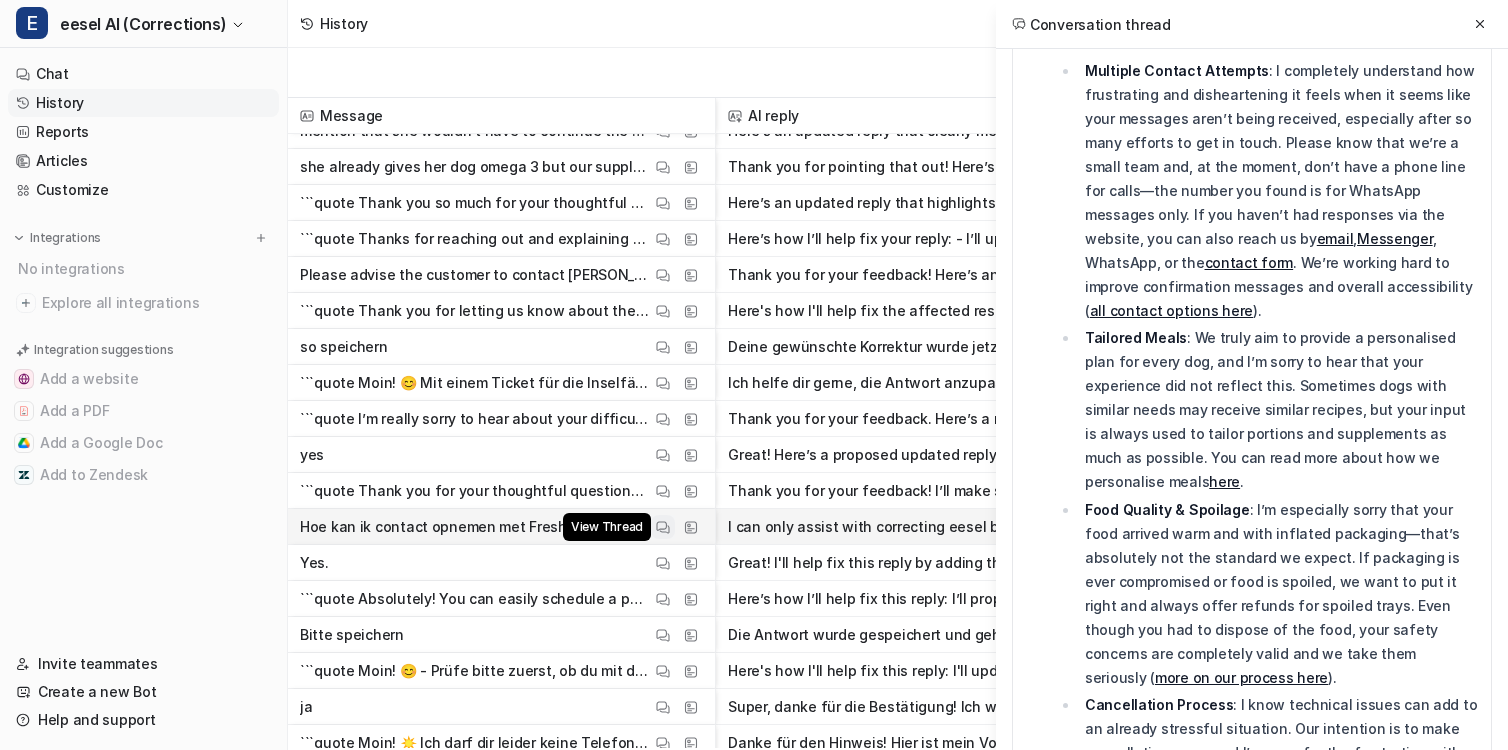 click at bounding box center [663, 527] 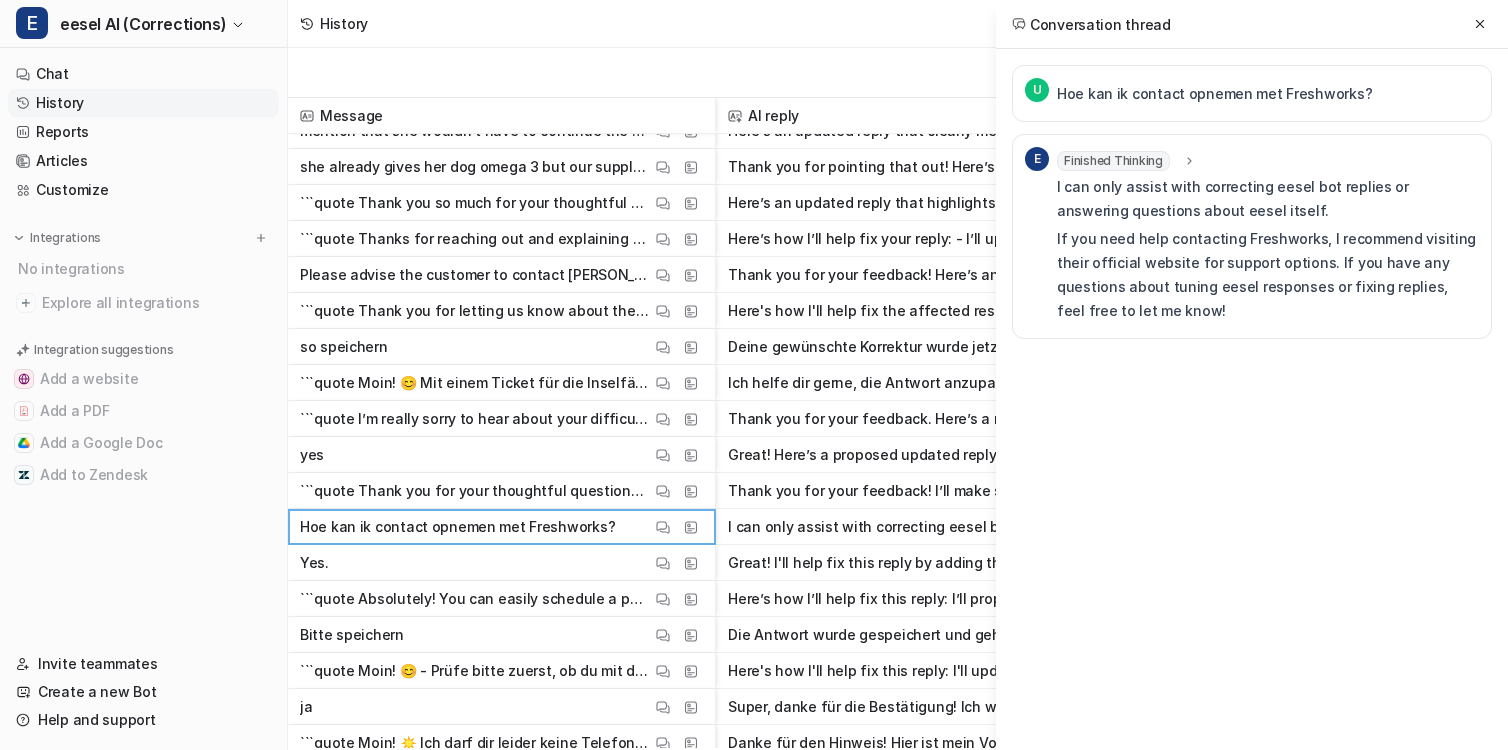scroll, scrollTop: 0, scrollLeft: 0, axis: both 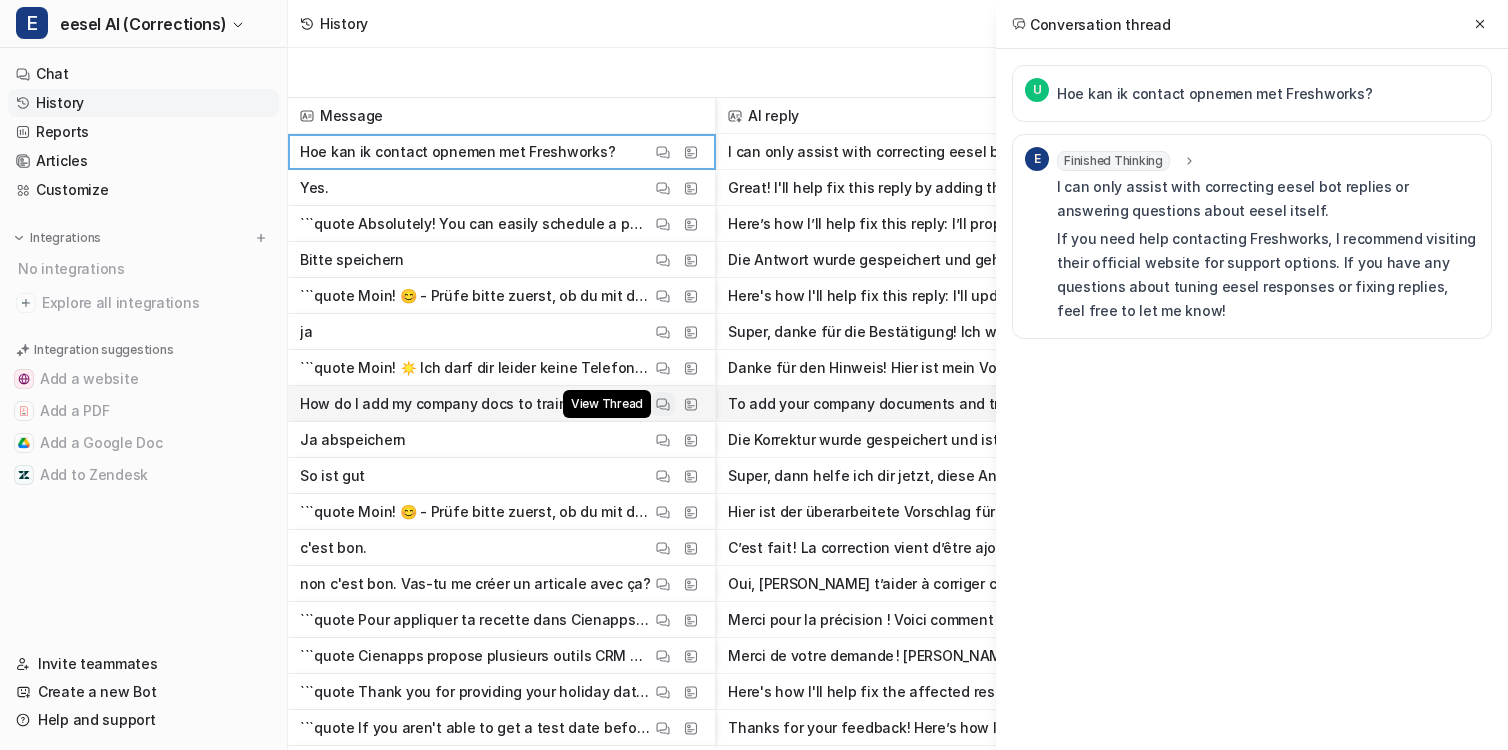click at bounding box center [663, 404] 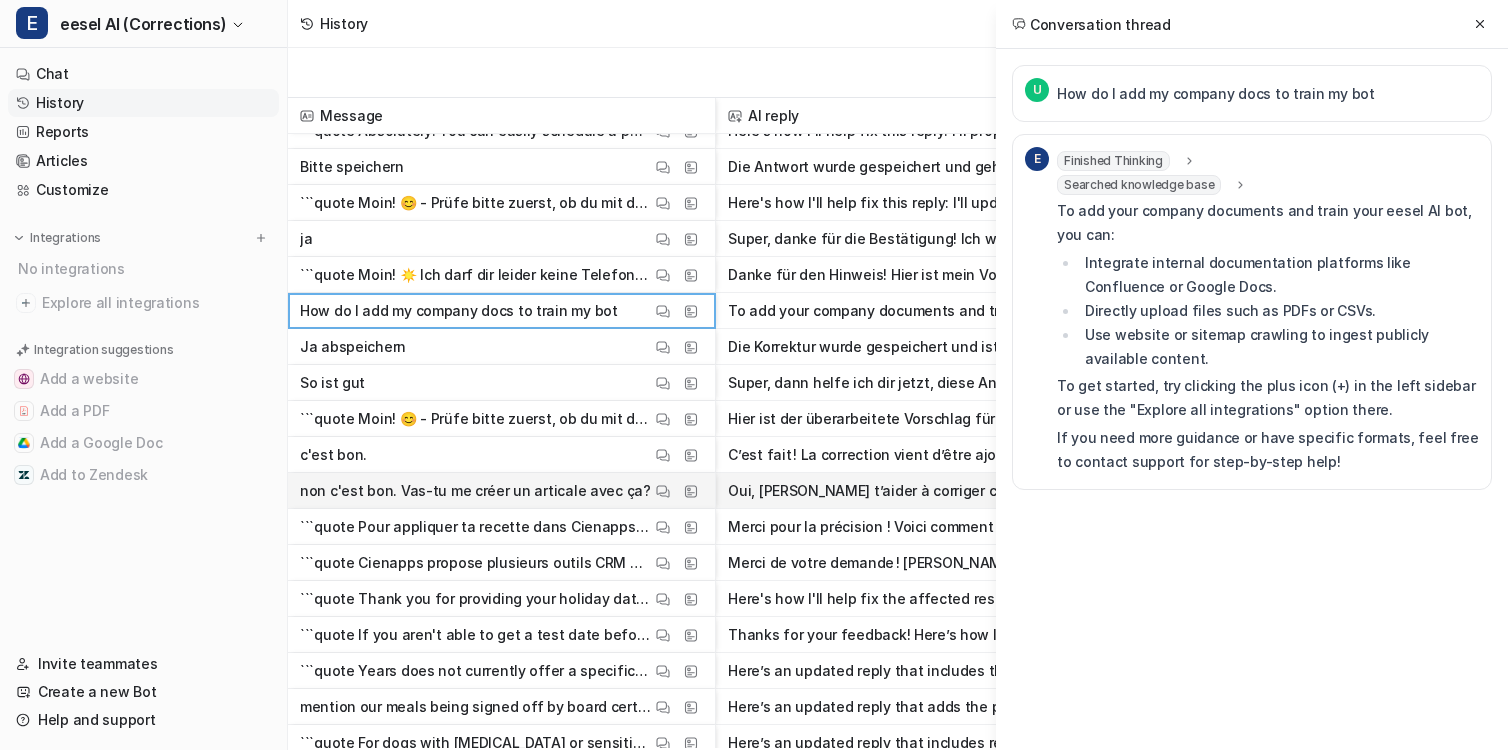 scroll, scrollTop: 1354, scrollLeft: 0, axis: vertical 